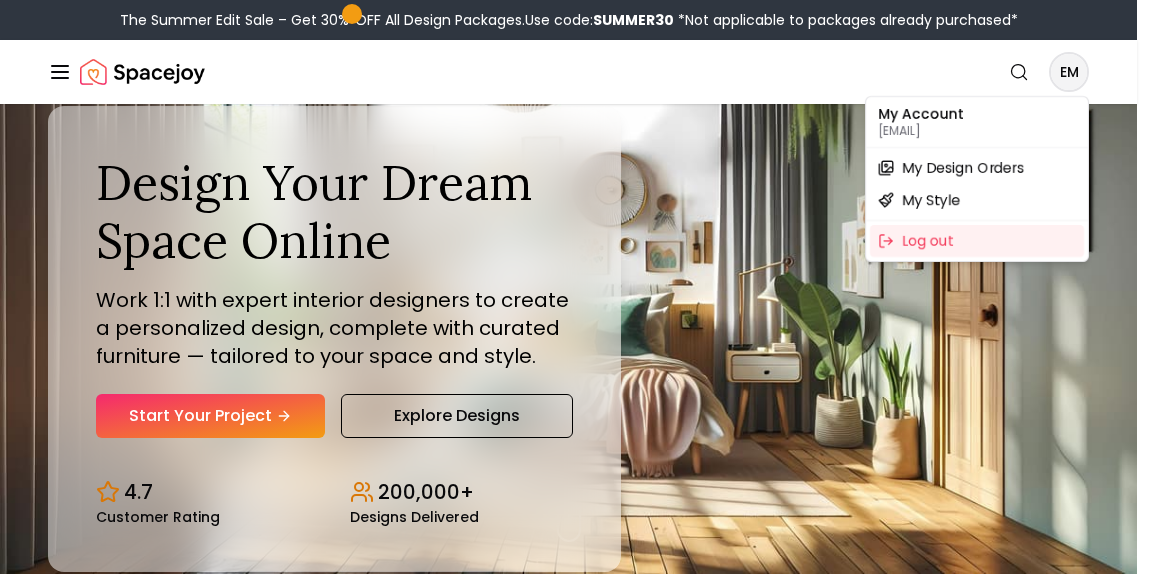 scroll, scrollTop: 0, scrollLeft: 0, axis: both 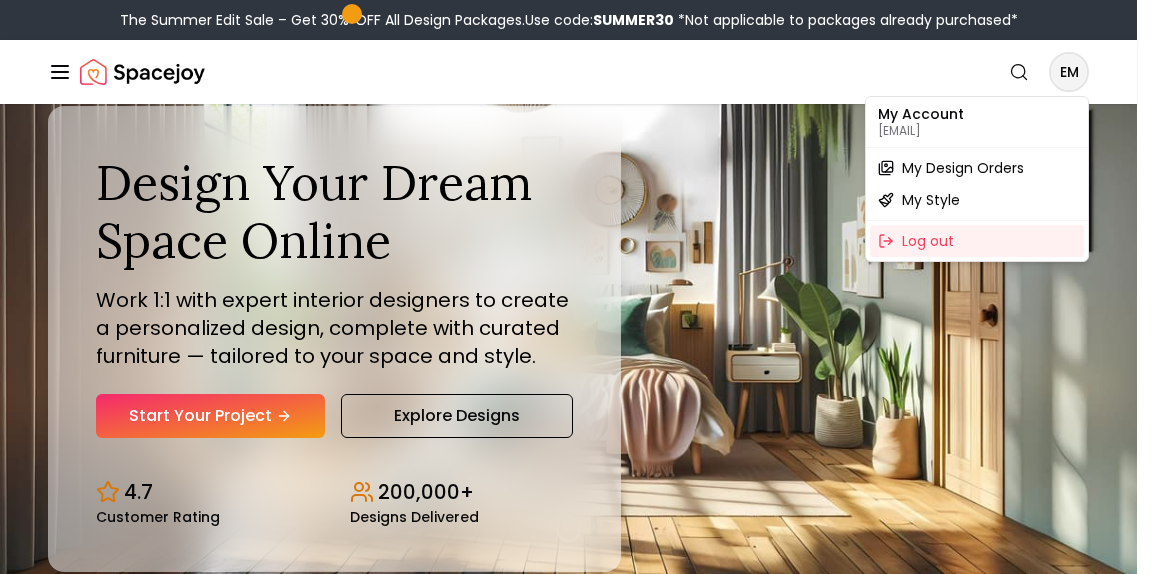 click on "My Design Orders" at bounding box center (963, 168) 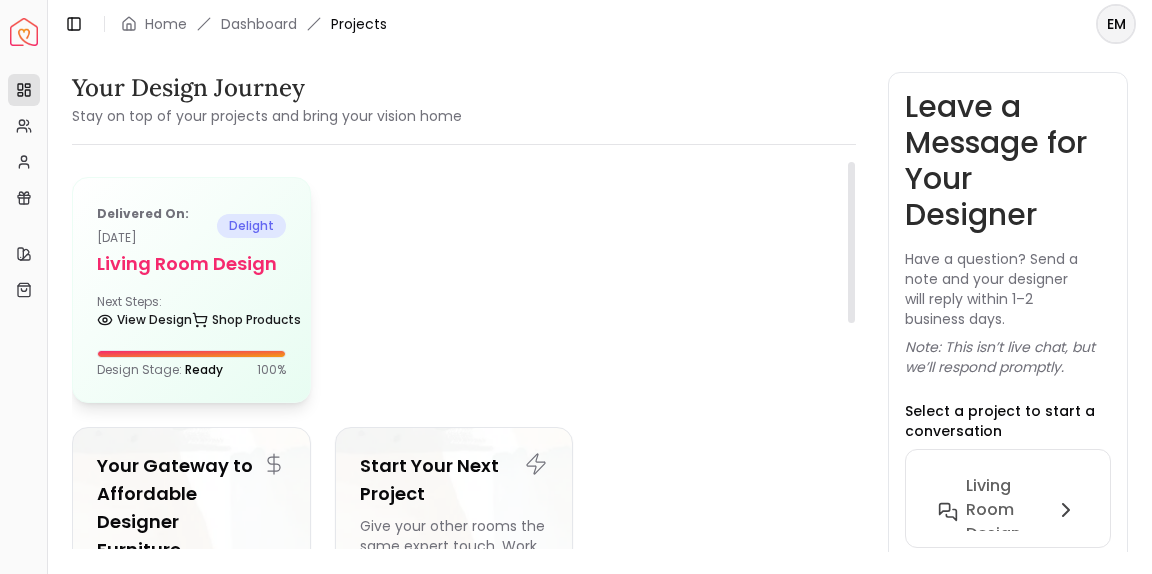 click on "Living Room design" at bounding box center [191, 264] 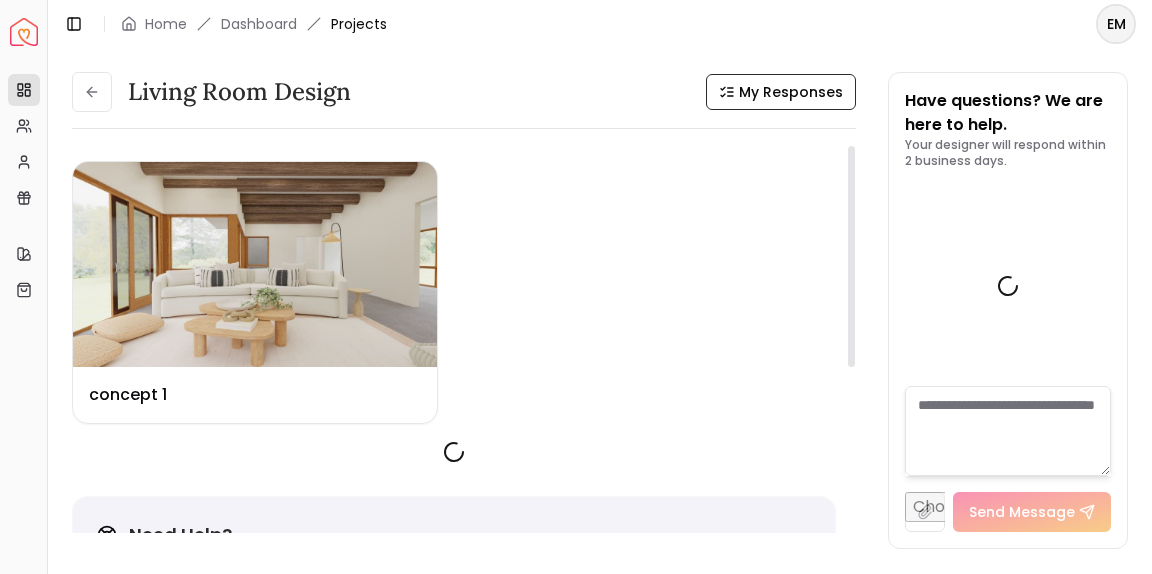 scroll, scrollTop: 2875, scrollLeft: 0, axis: vertical 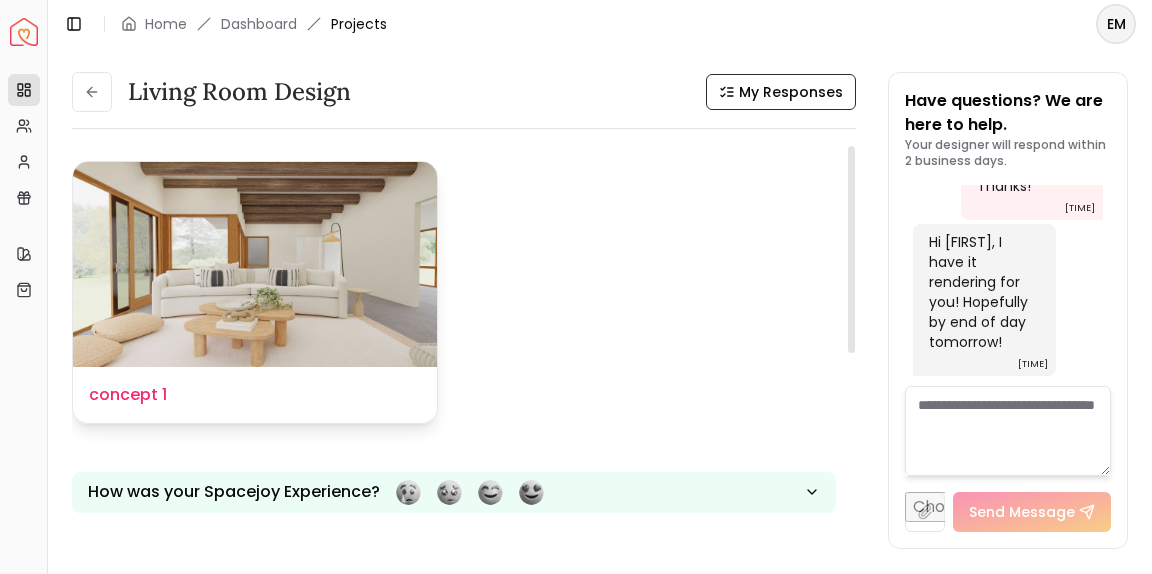 click at bounding box center [255, 264] 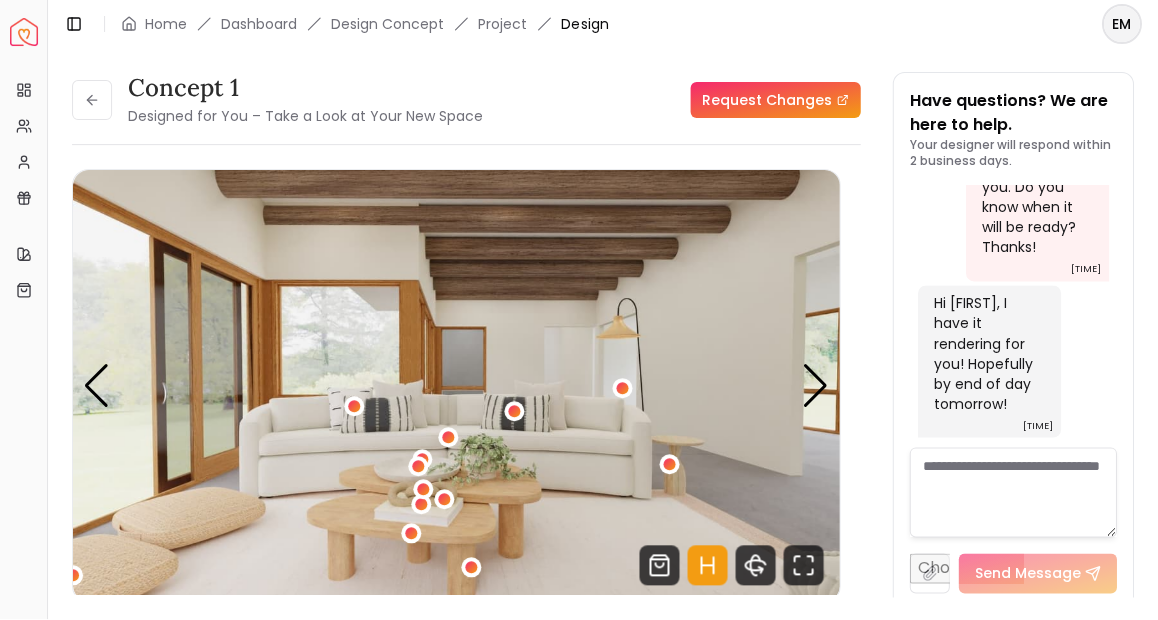 scroll, scrollTop: 2773, scrollLeft: 0, axis: vertical 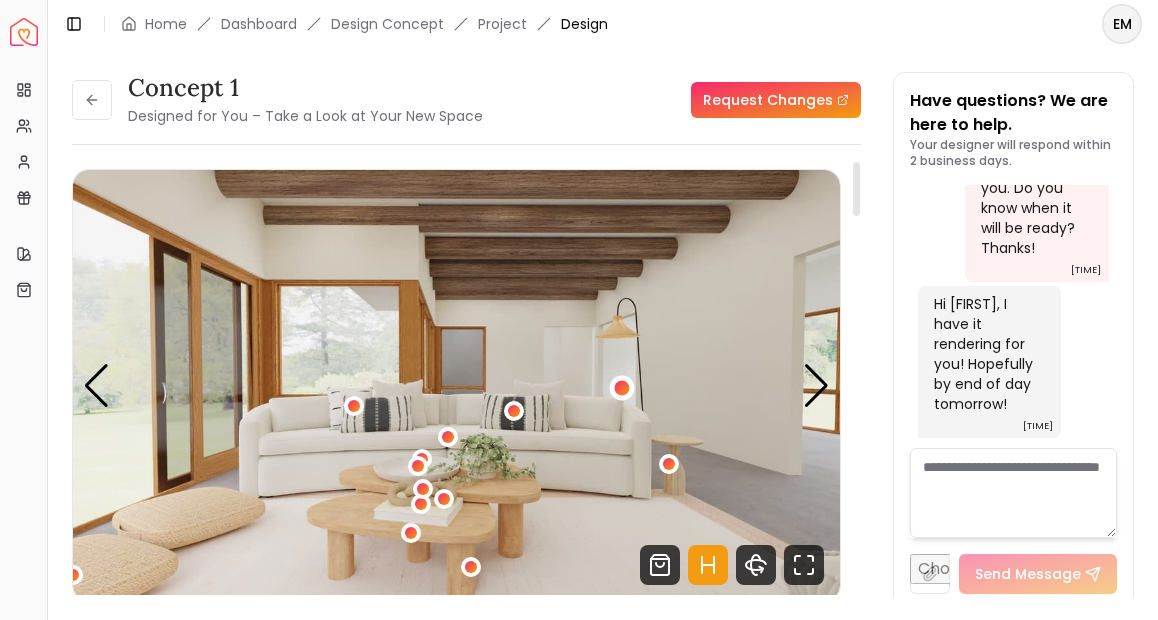 click at bounding box center [621, 388] 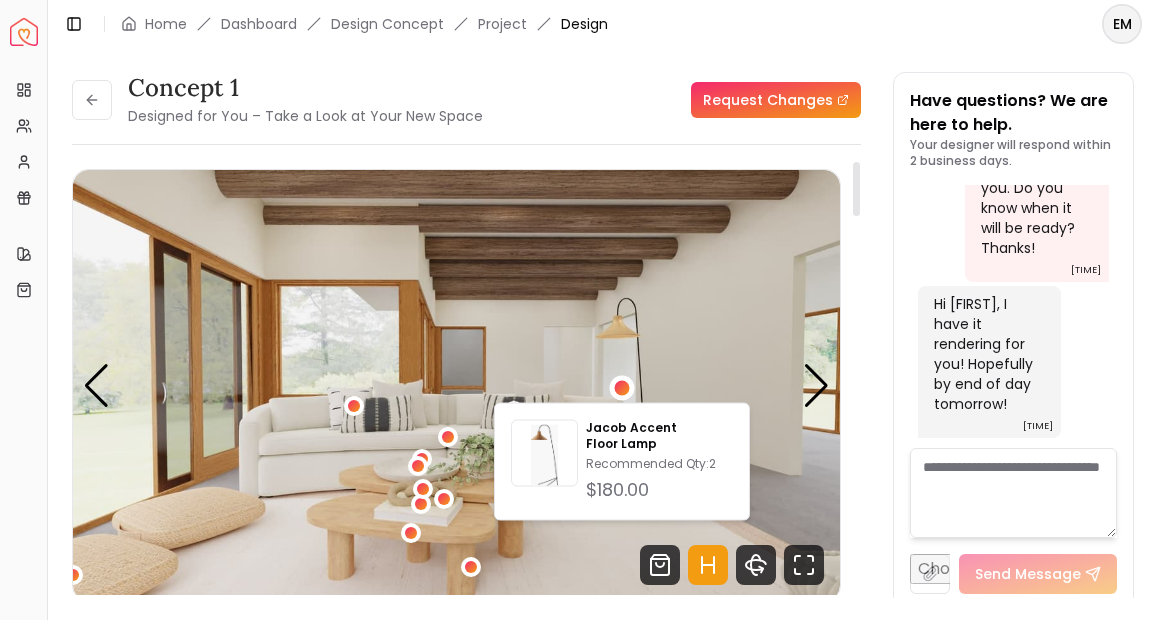 click at bounding box center (456, 385) 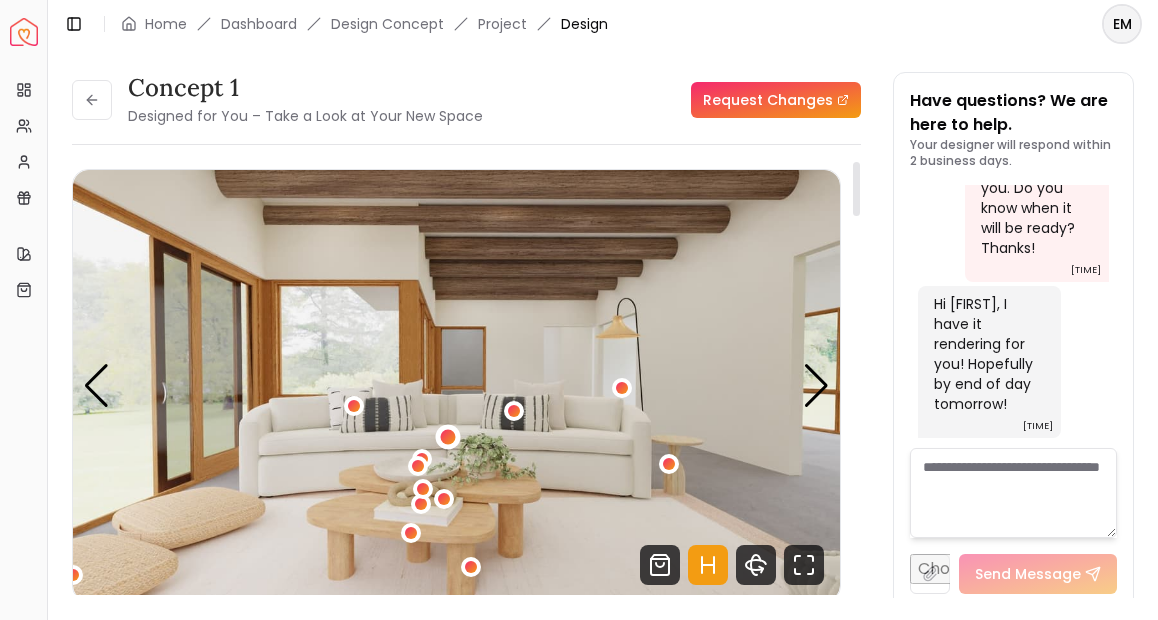 click at bounding box center (447, 437) 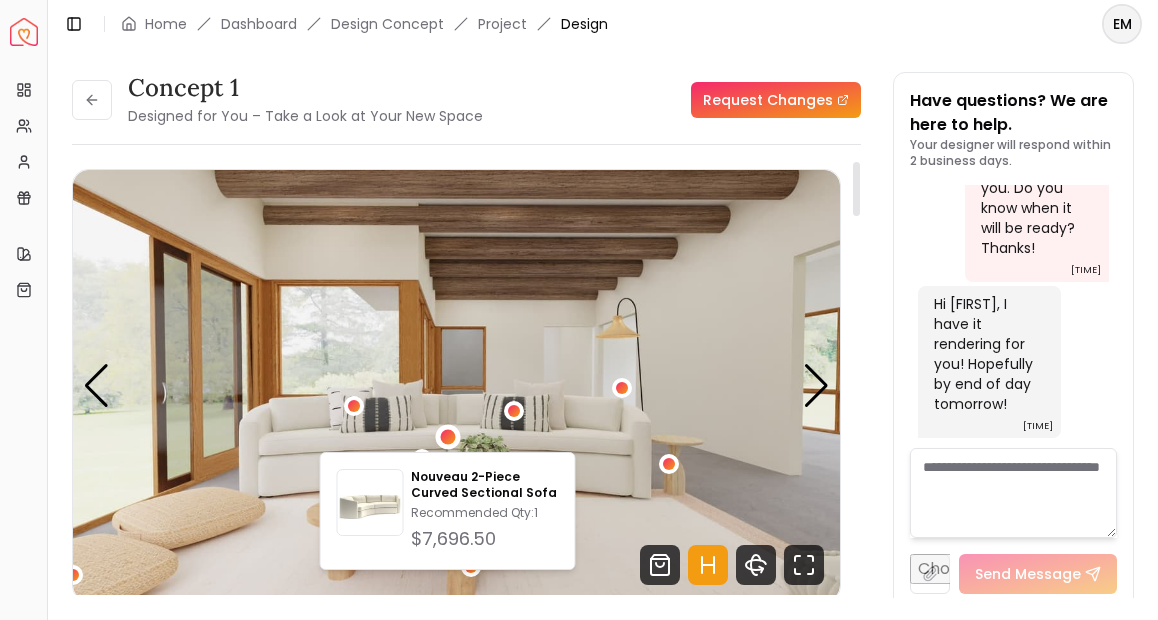 click at bounding box center [456, 385] 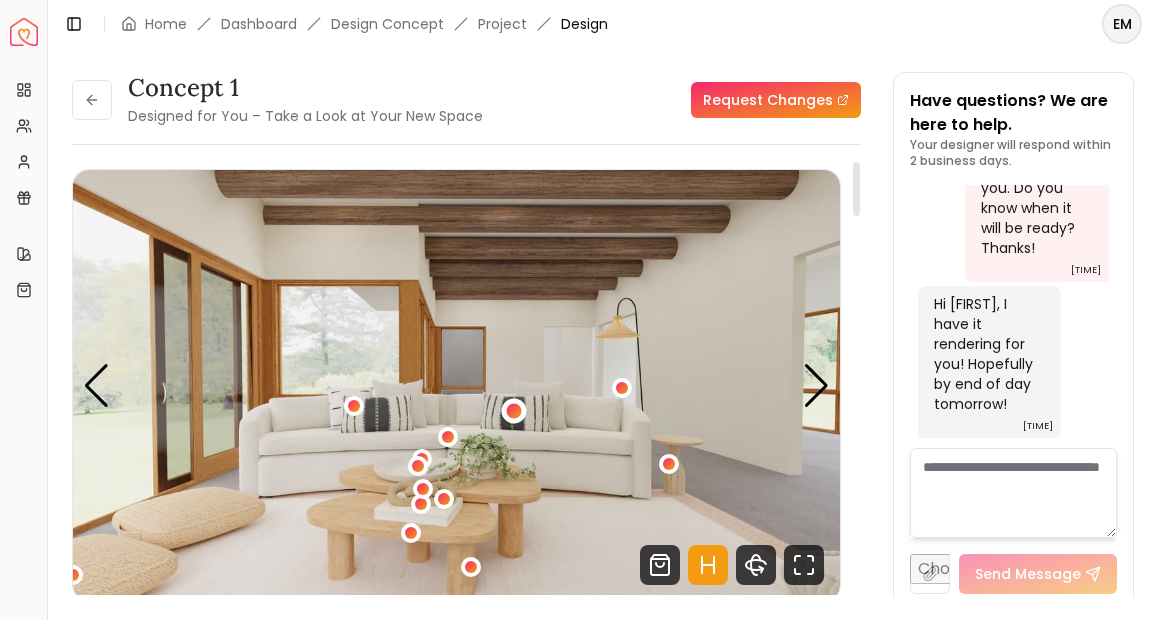 click at bounding box center (513, 410) 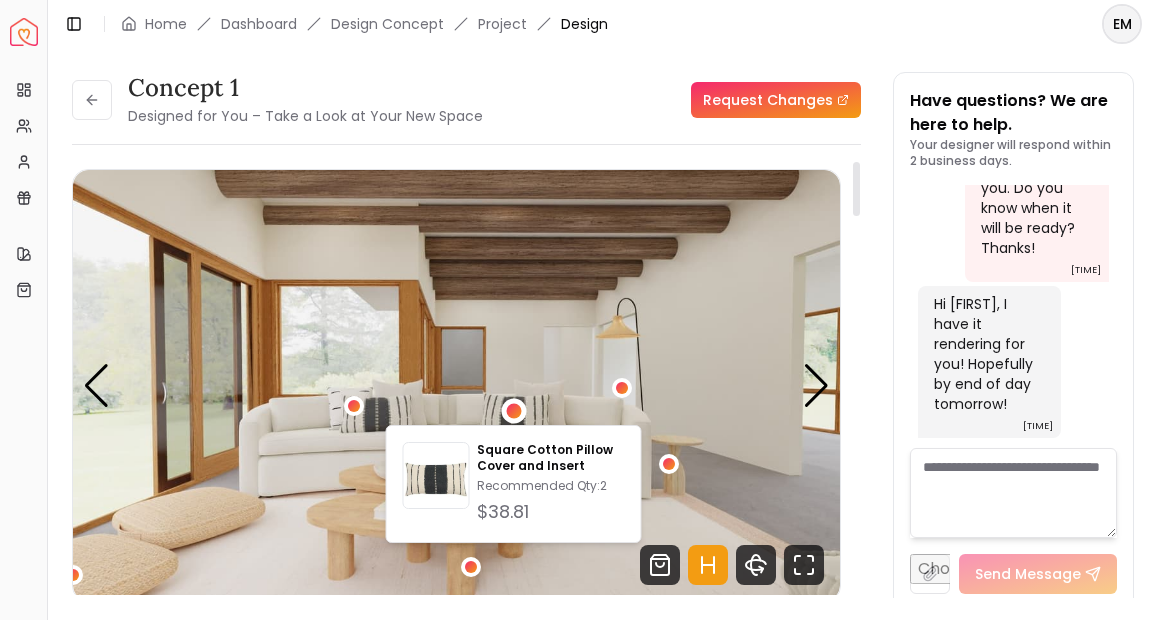 click at bounding box center (456, 385) 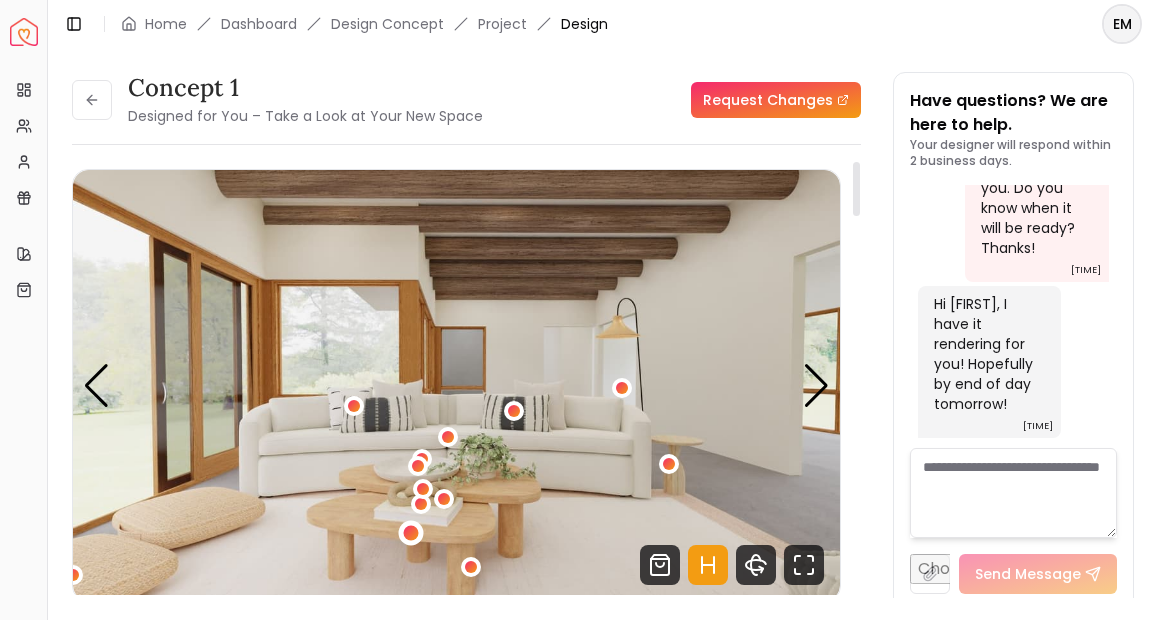 click at bounding box center (411, 533) 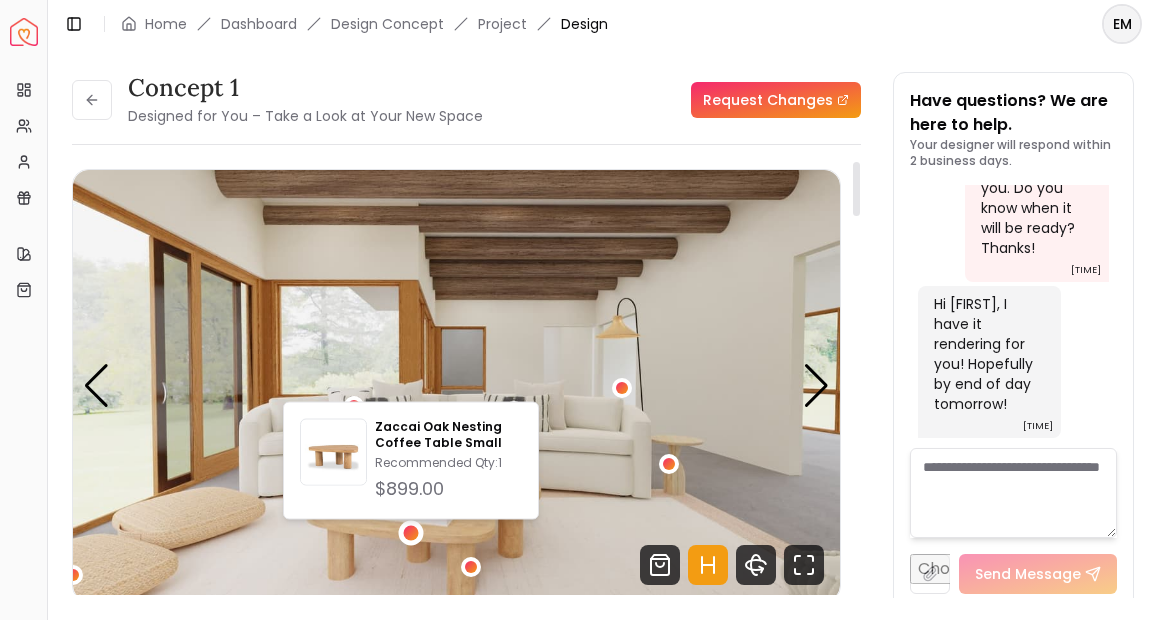 click at bounding box center [456, 385] 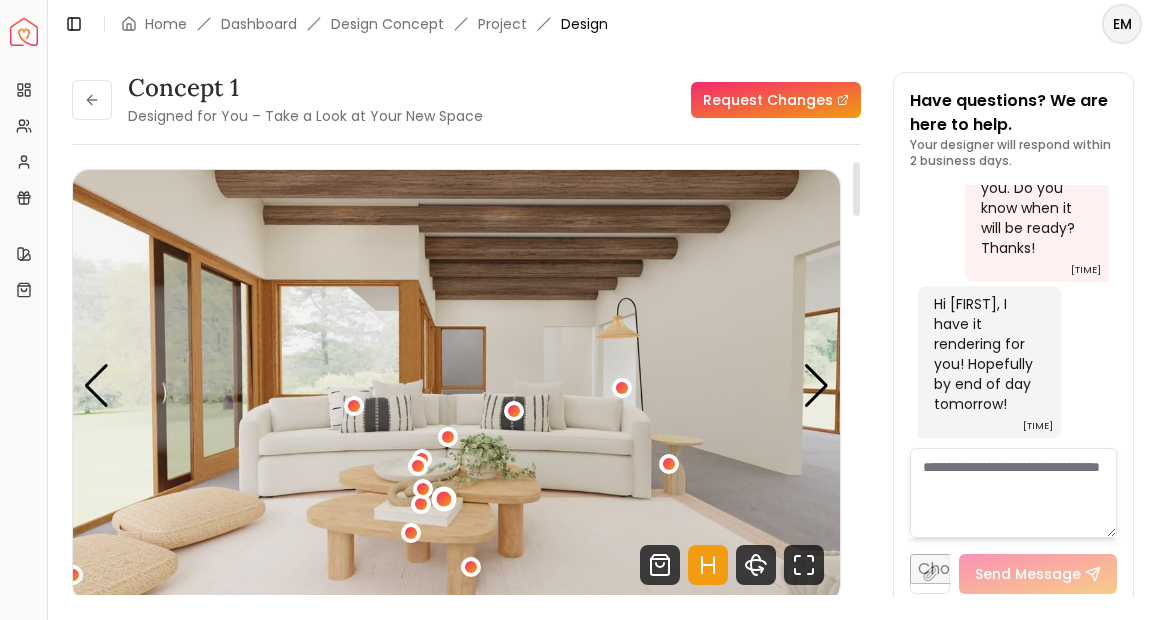 click at bounding box center [443, 498] 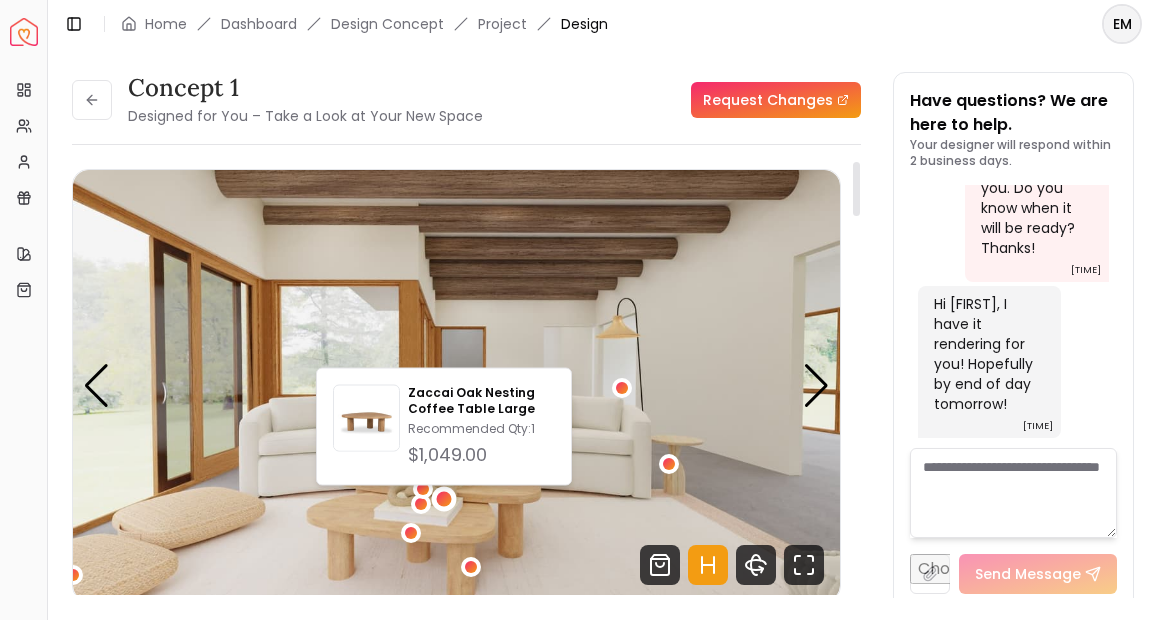 click at bounding box center [456, 385] 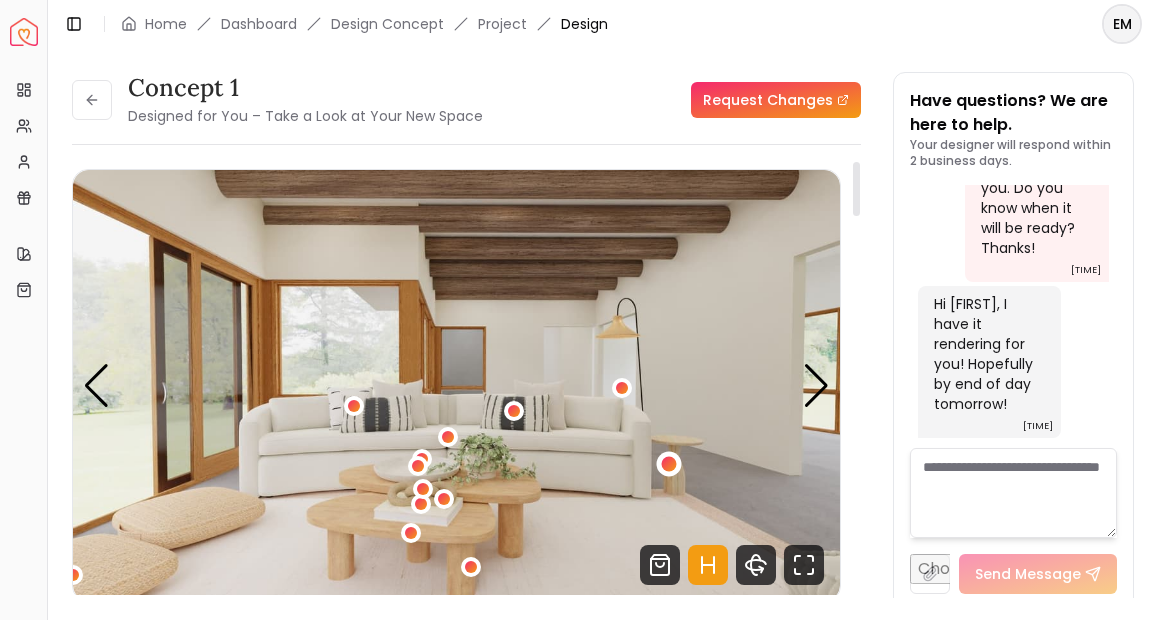 click at bounding box center (668, 463) 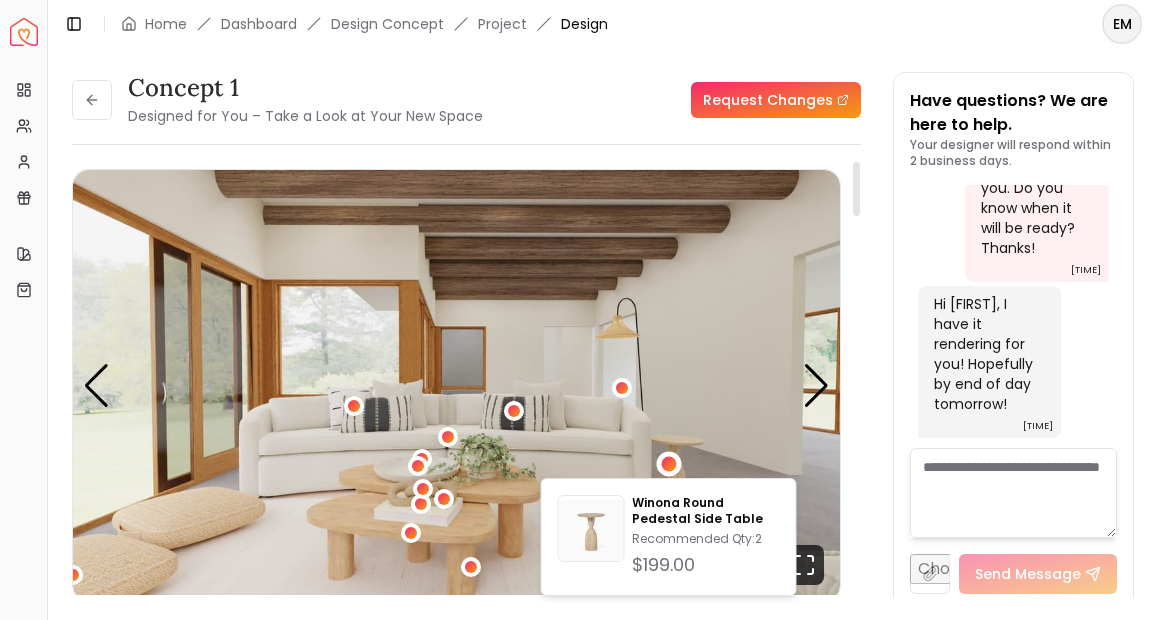 click at bounding box center [456, 385] 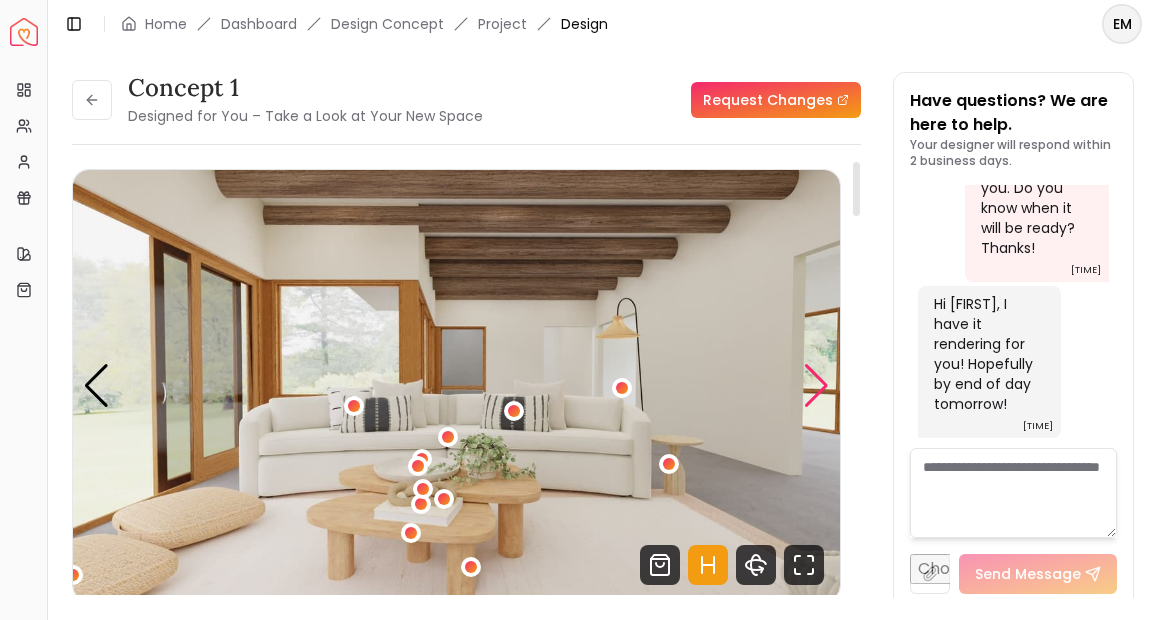 click at bounding box center [816, 386] 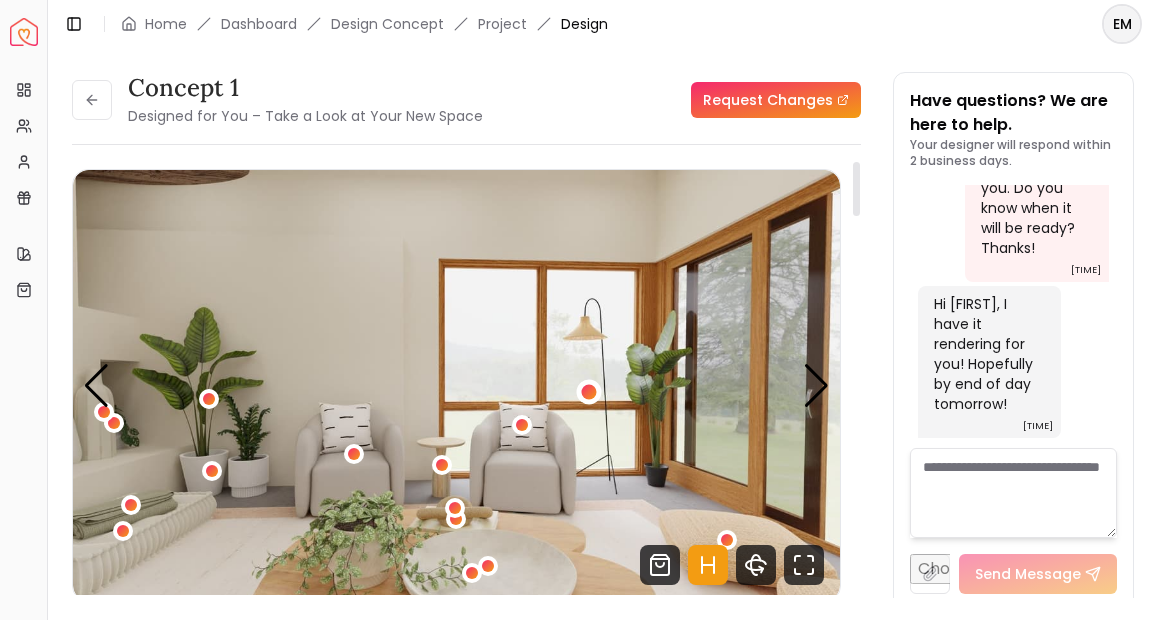 click at bounding box center (588, 391) 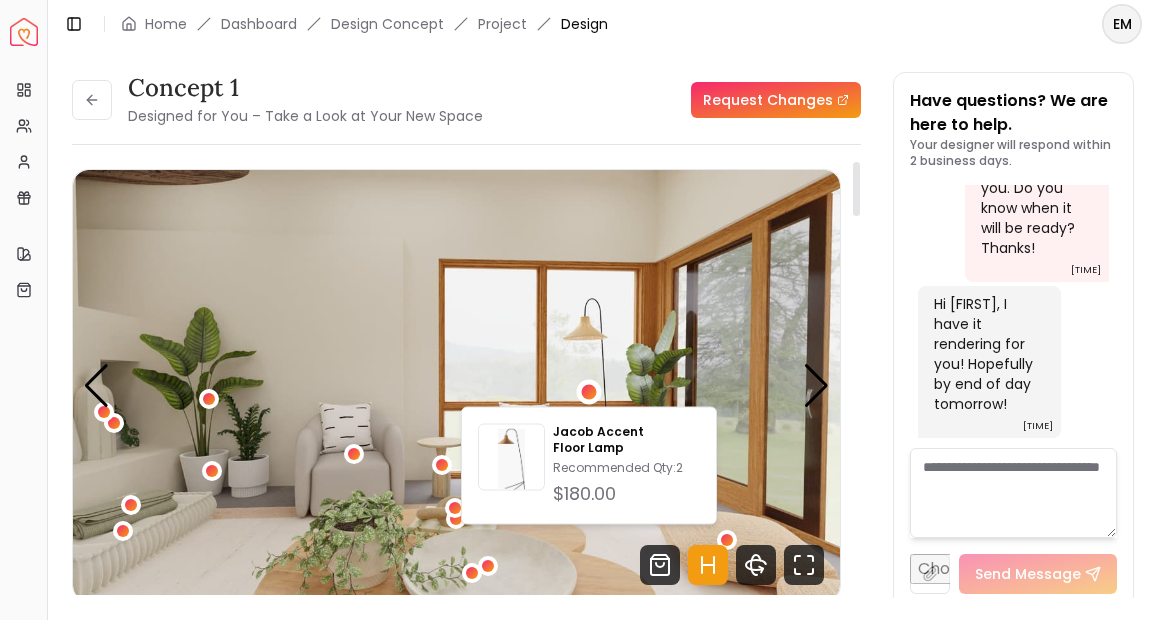 click at bounding box center (456, 385) 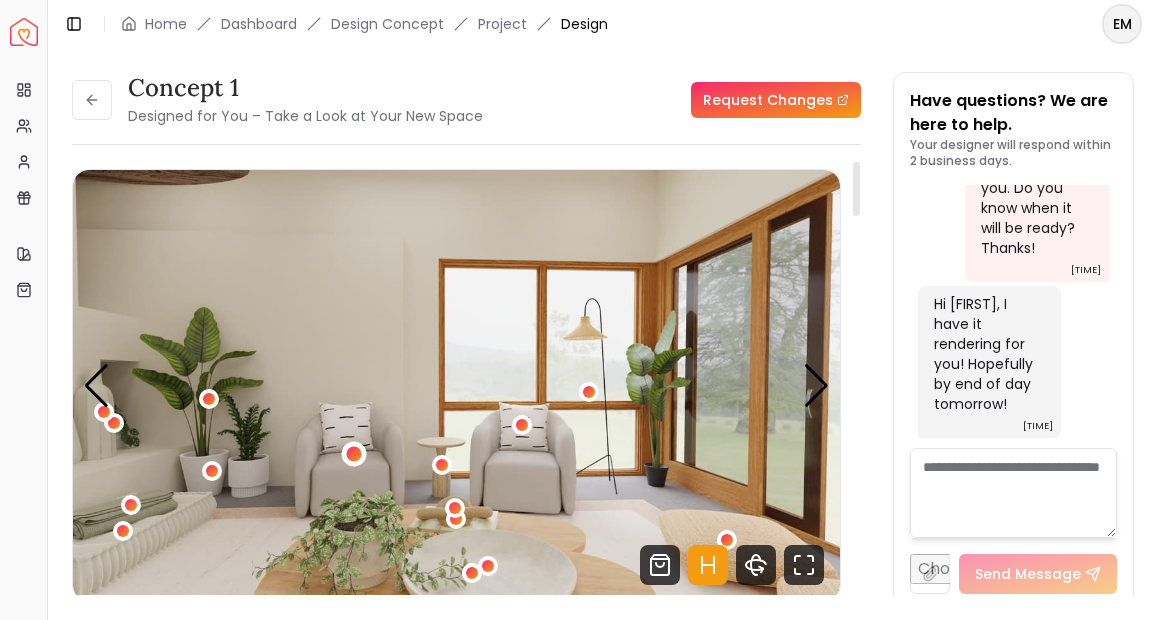 click at bounding box center [354, 454] 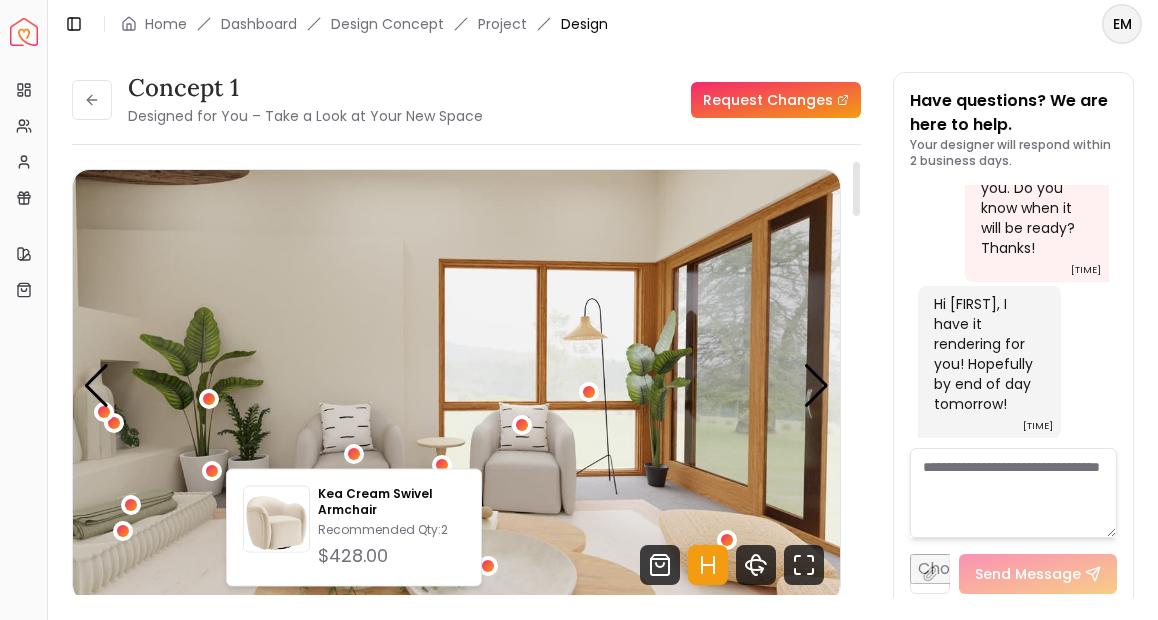 click at bounding box center [456, 385] 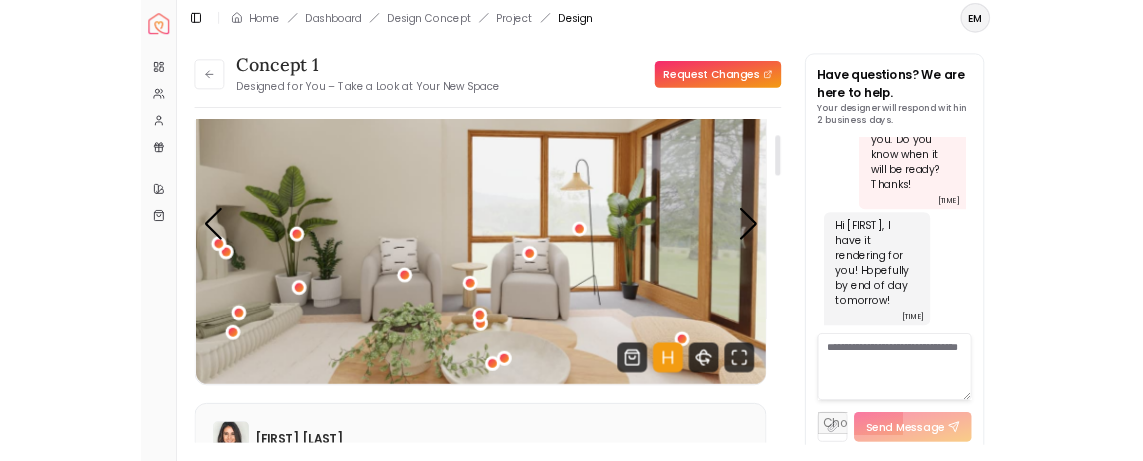 scroll, scrollTop: 59, scrollLeft: 0, axis: vertical 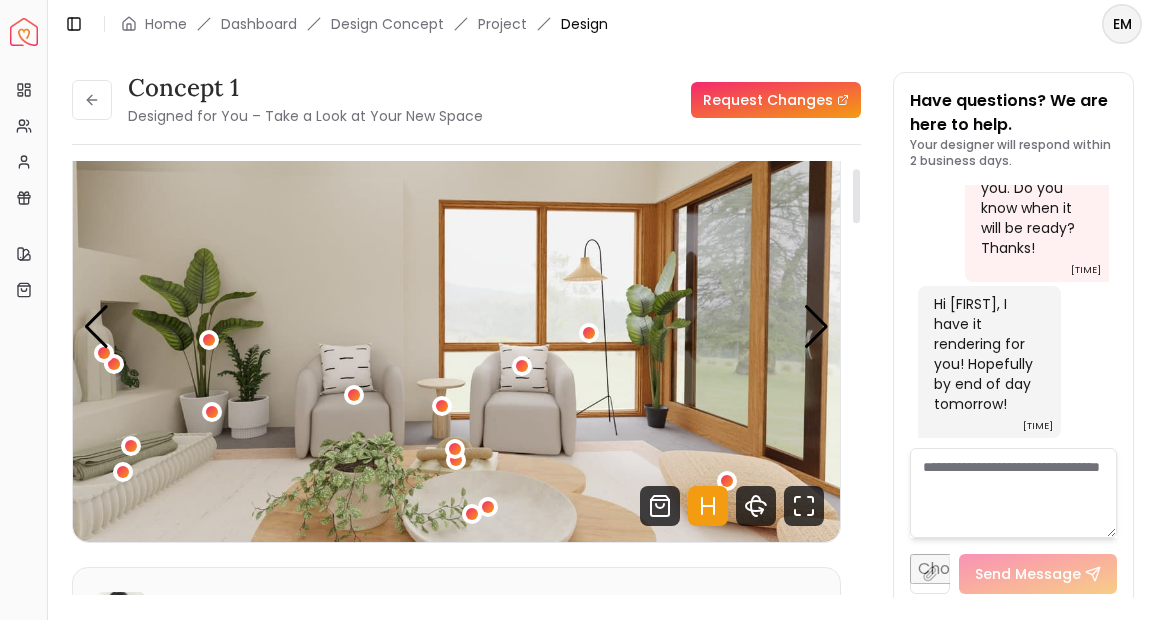drag, startPoint x: 856, startPoint y: 199, endPoint x: 867, endPoint y: 207, distance: 13.601471 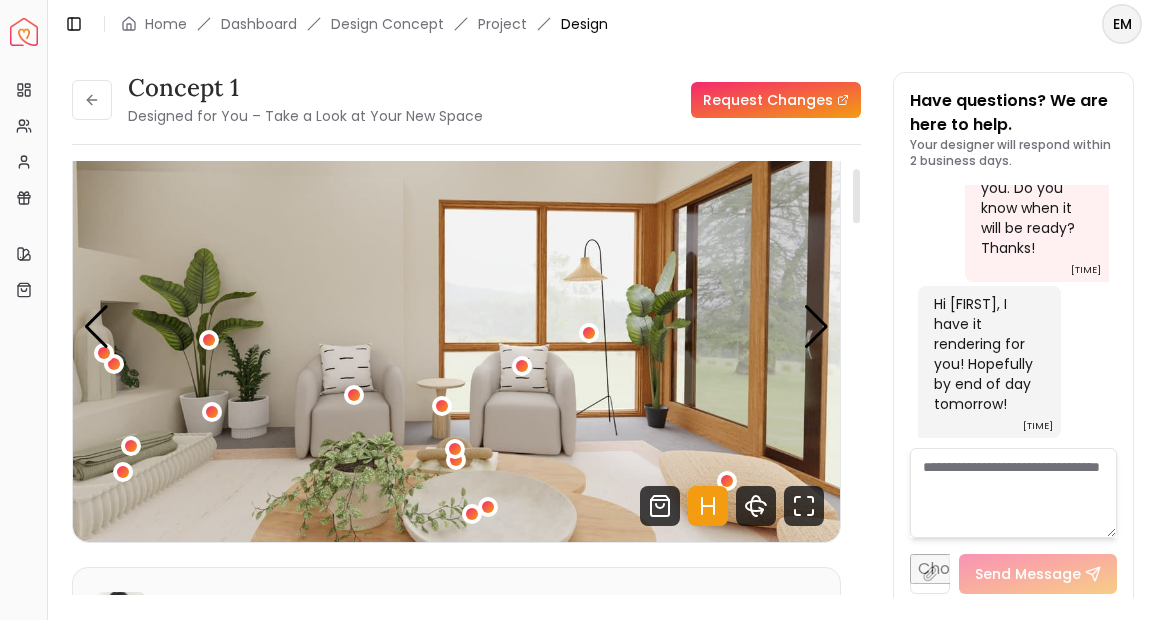 click at bounding box center [856, 196] 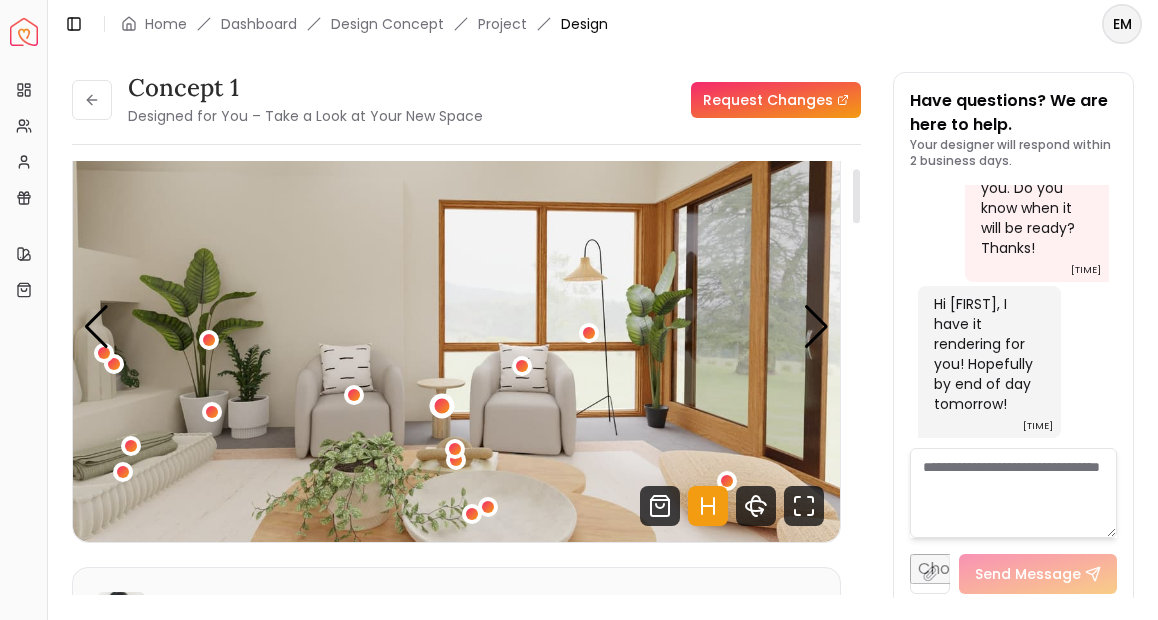 click at bounding box center (441, 406) 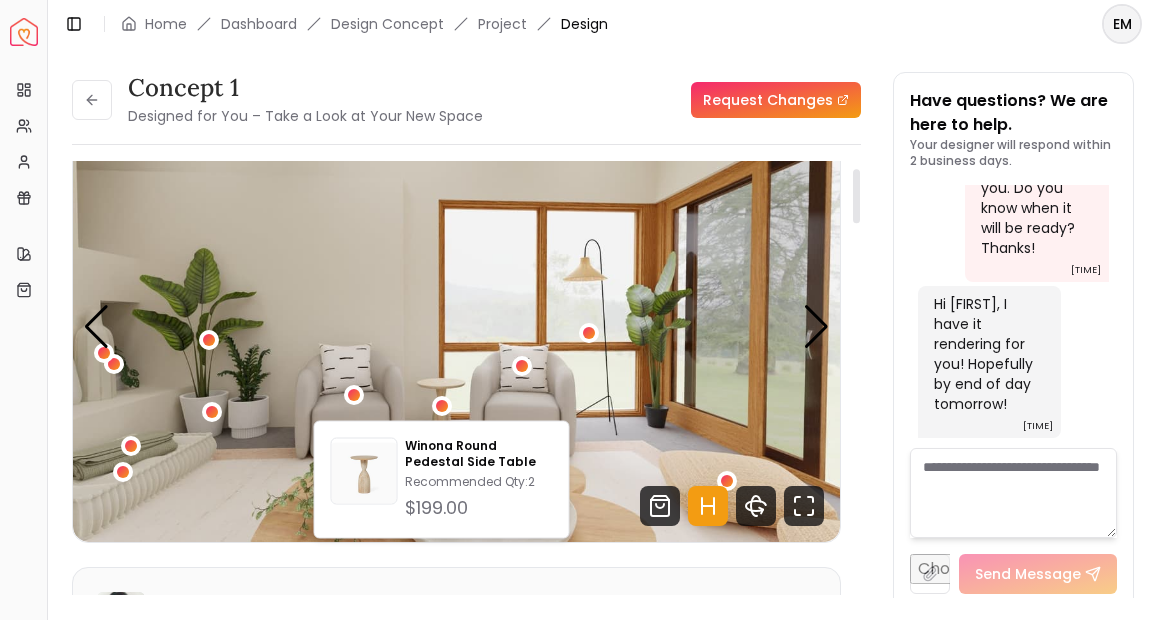 click at bounding box center [456, 326] 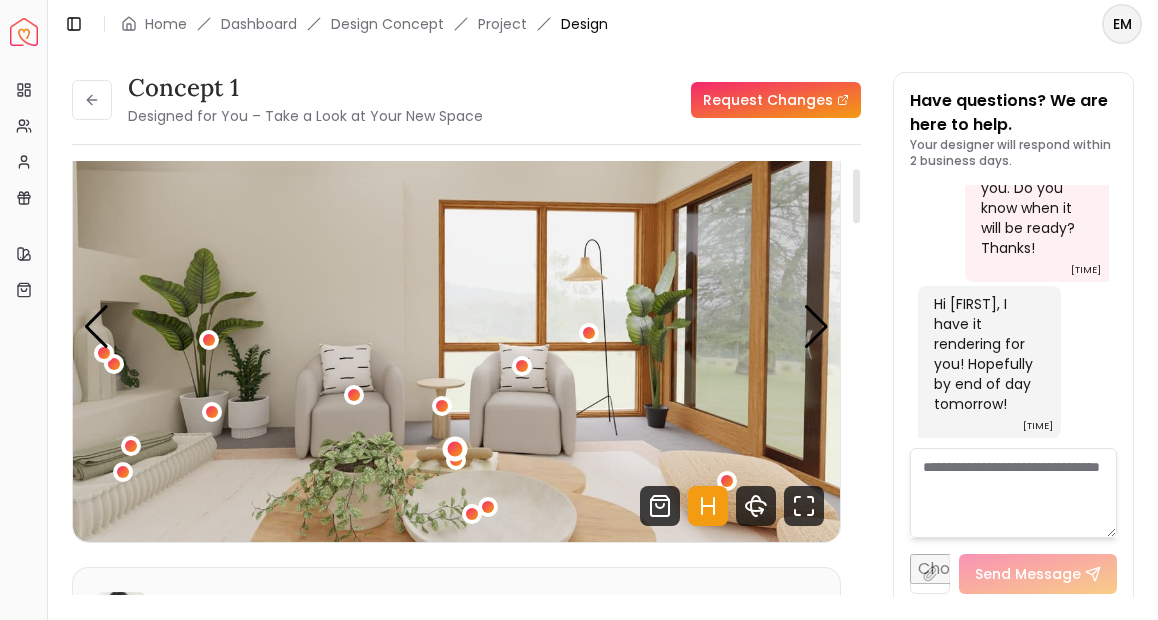 click at bounding box center (454, 448) 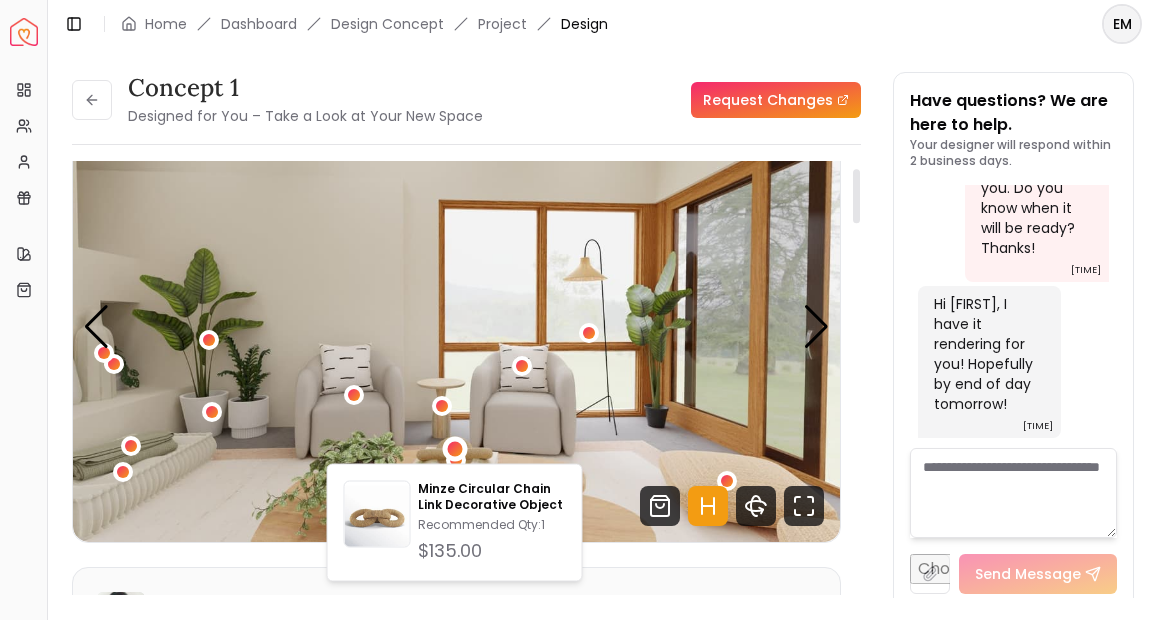 click at bounding box center (456, 326) 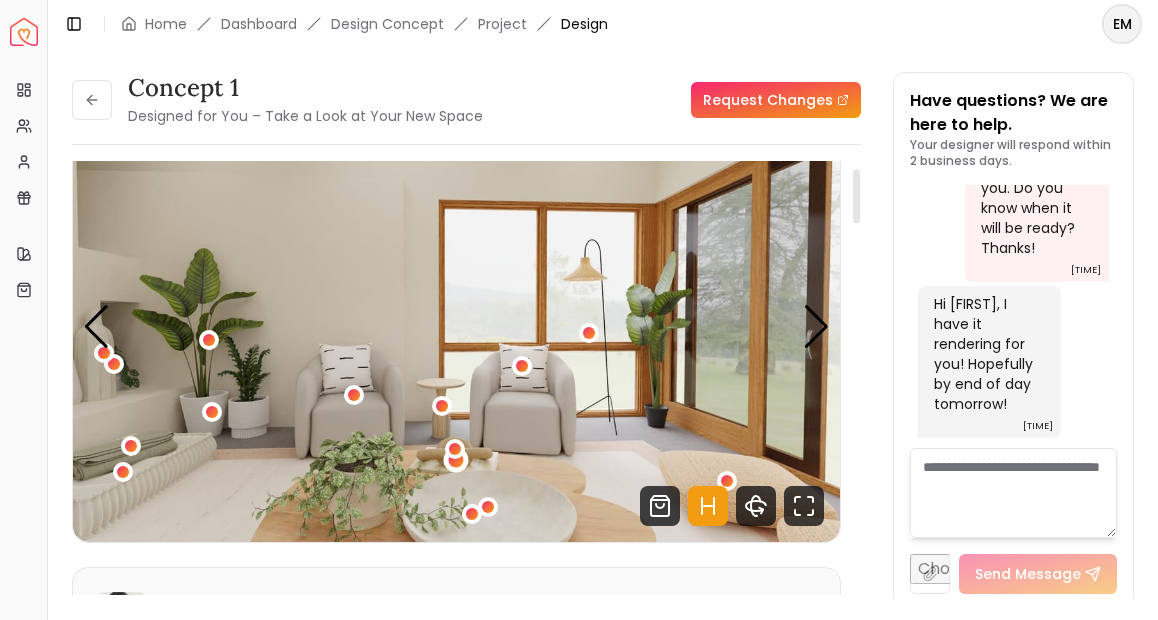 click at bounding box center (455, 460) 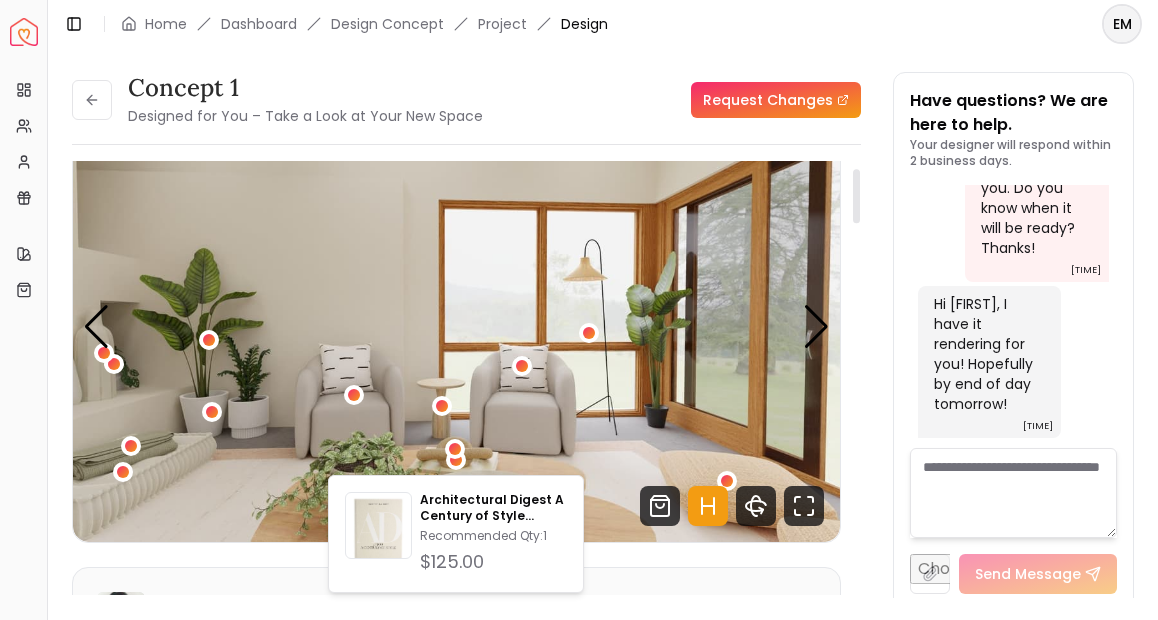 click at bounding box center [456, 326] 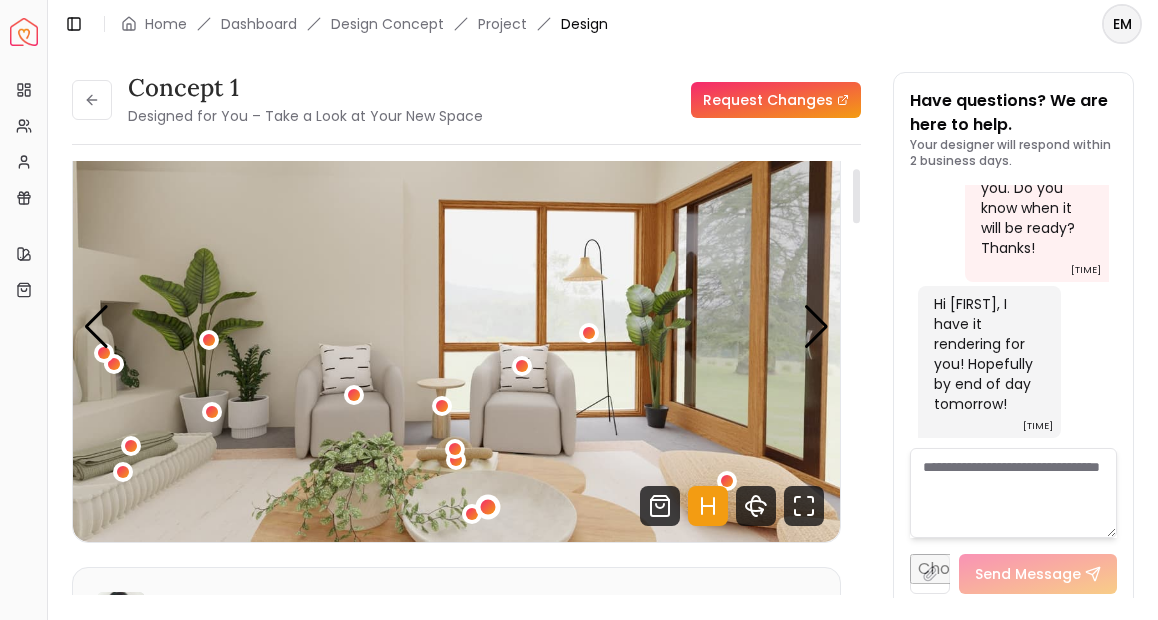 click at bounding box center [487, 507] 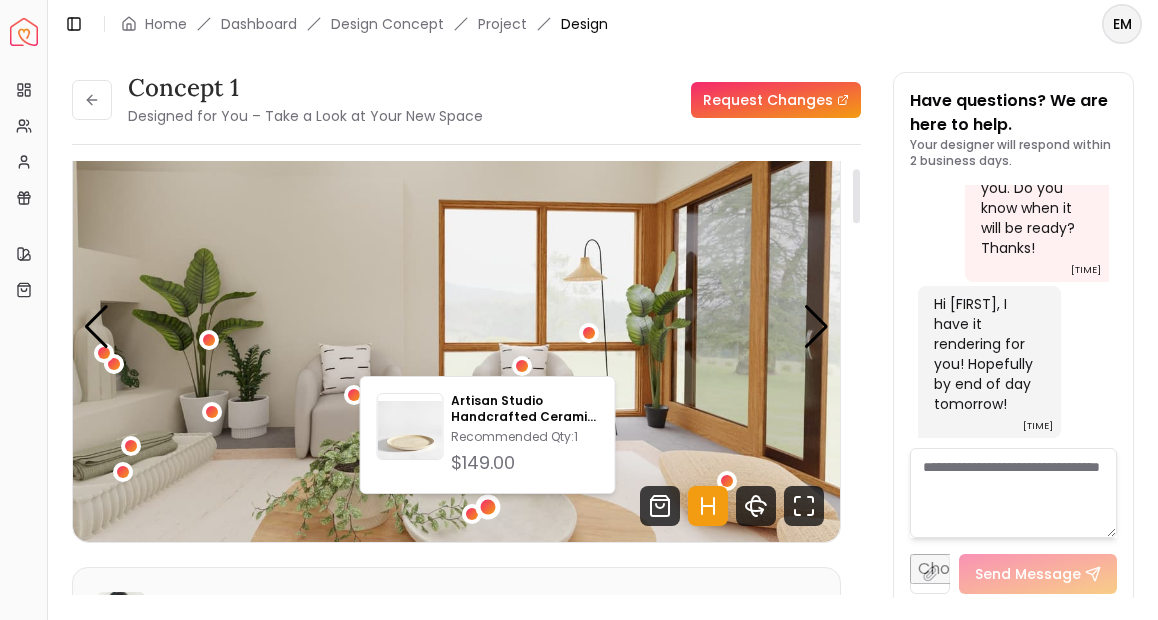 click at bounding box center [456, 326] 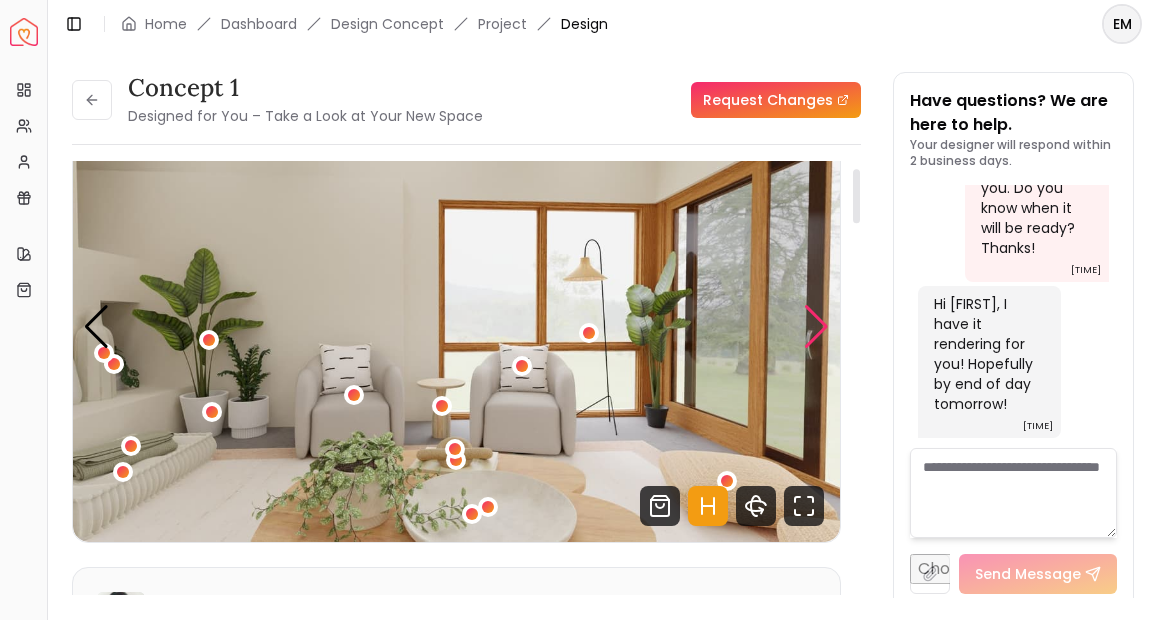click at bounding box center [816, 327] 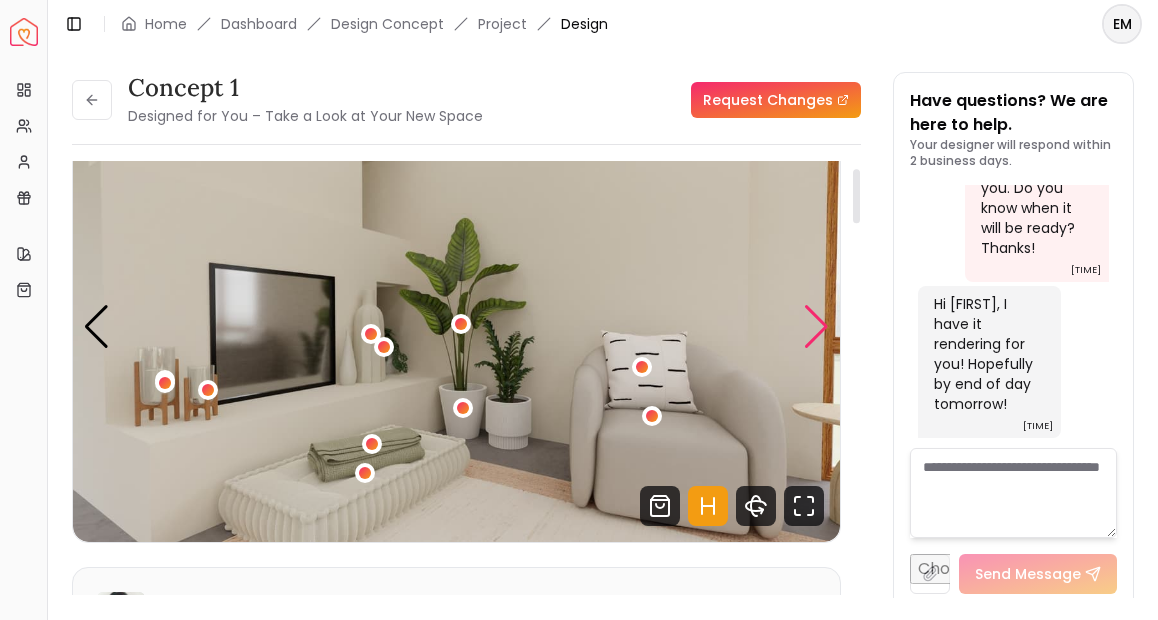 click at bounding box center (816, 327) 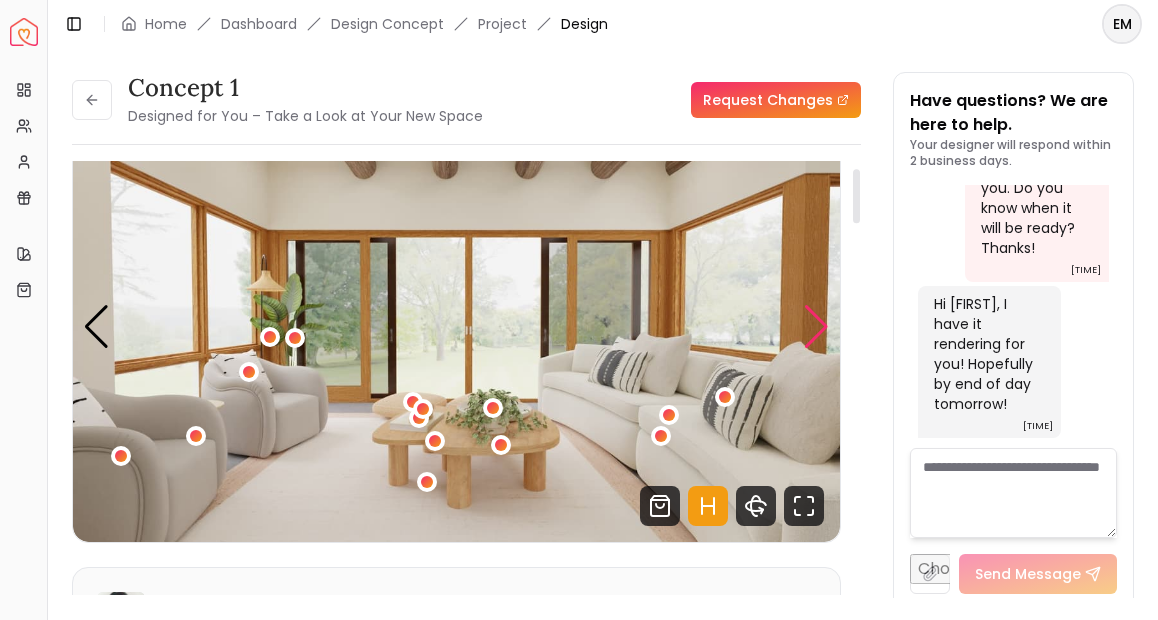 click at bounding box center (816, 327) 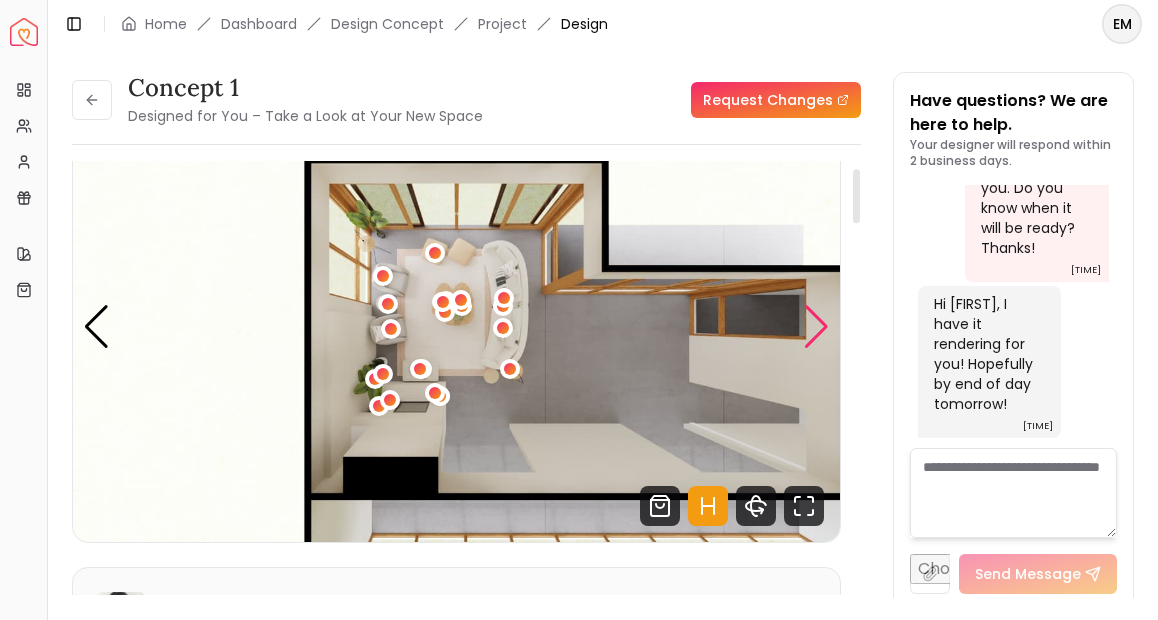 click at bounding box center [816, 327] 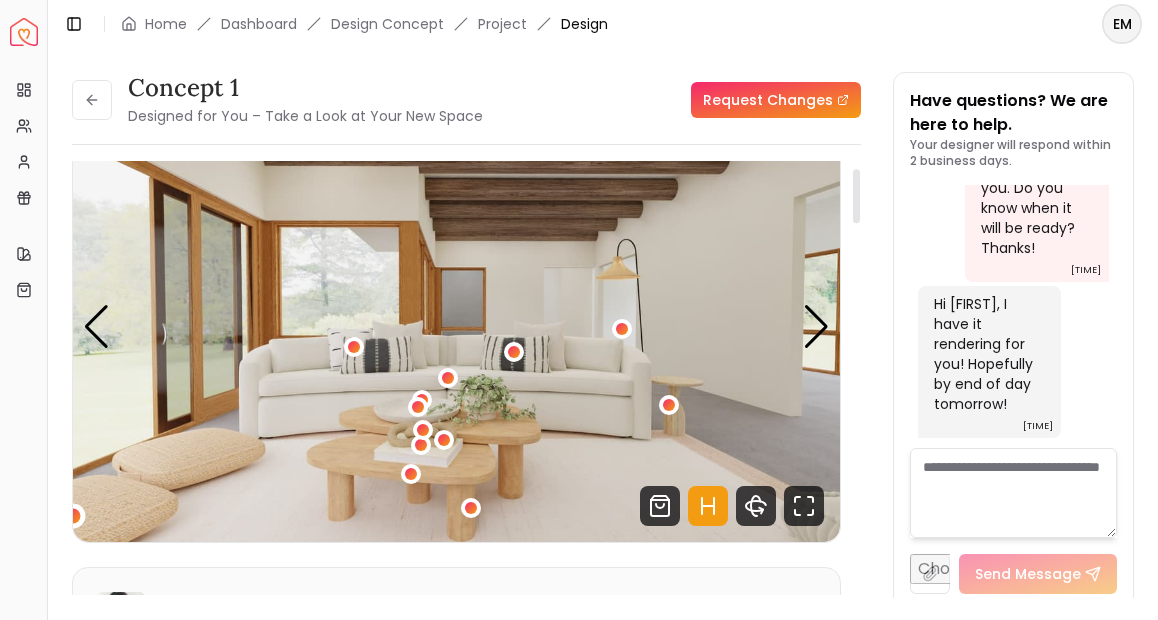 click at bounding box center (73, 515) 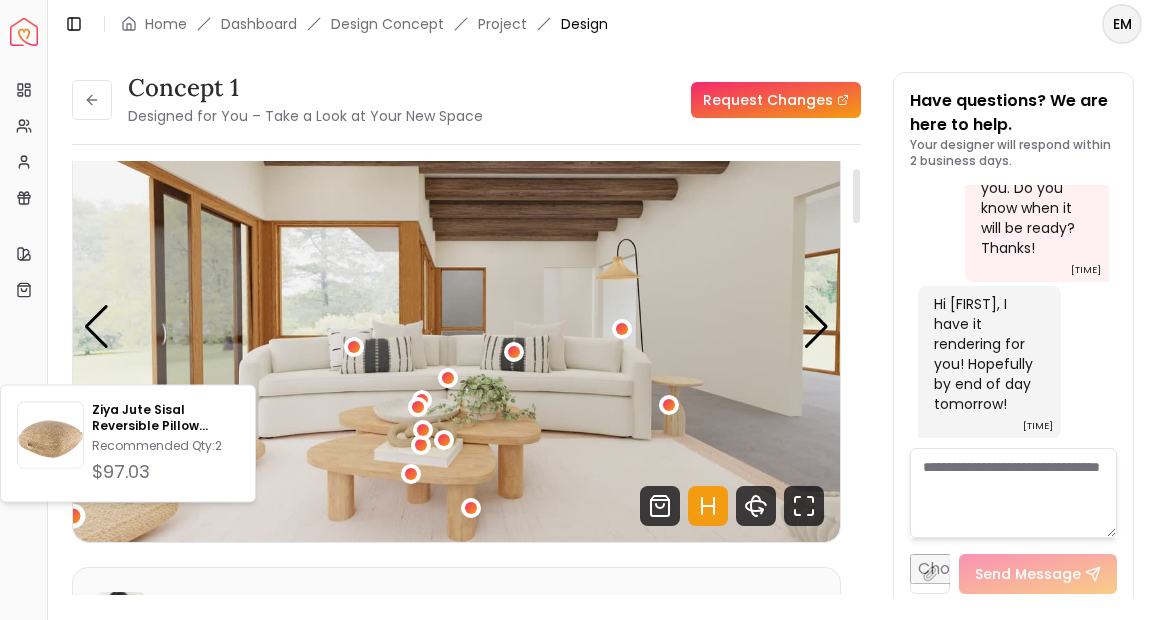 click at bounding box center (456, 326) 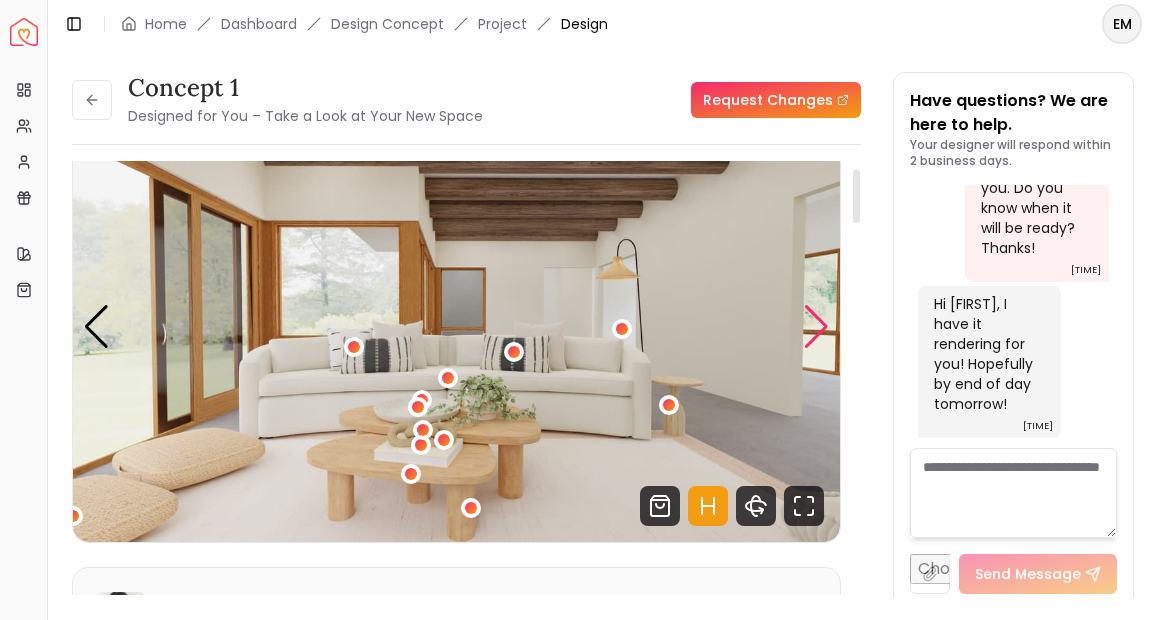click at bounding box center [816, 327] 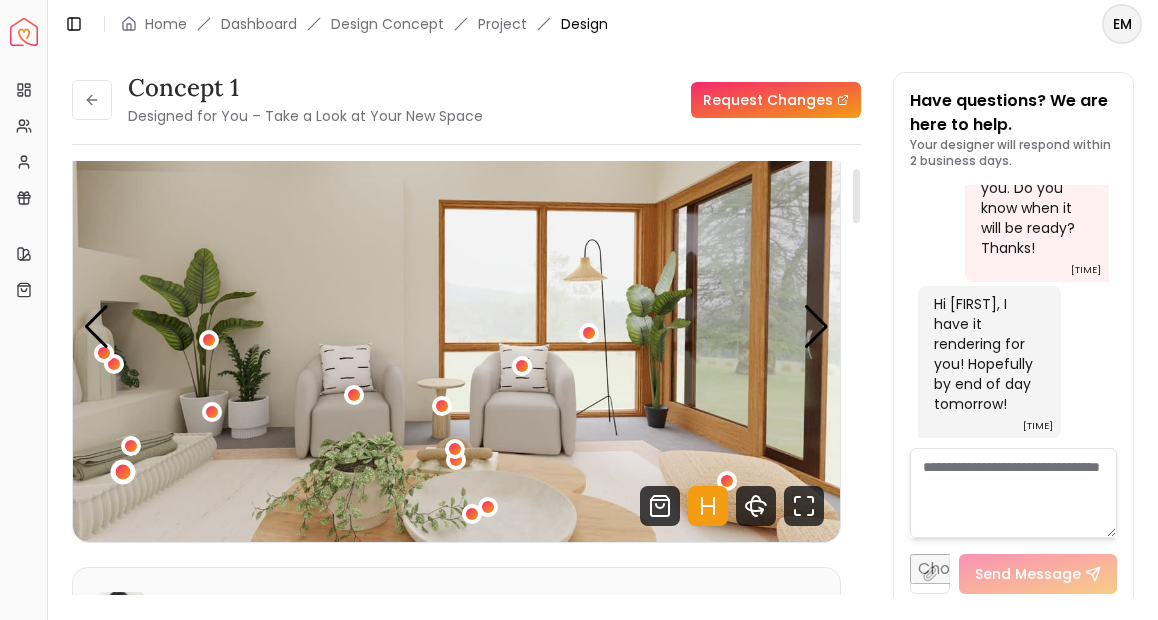 click at bounding box center [122, 471] 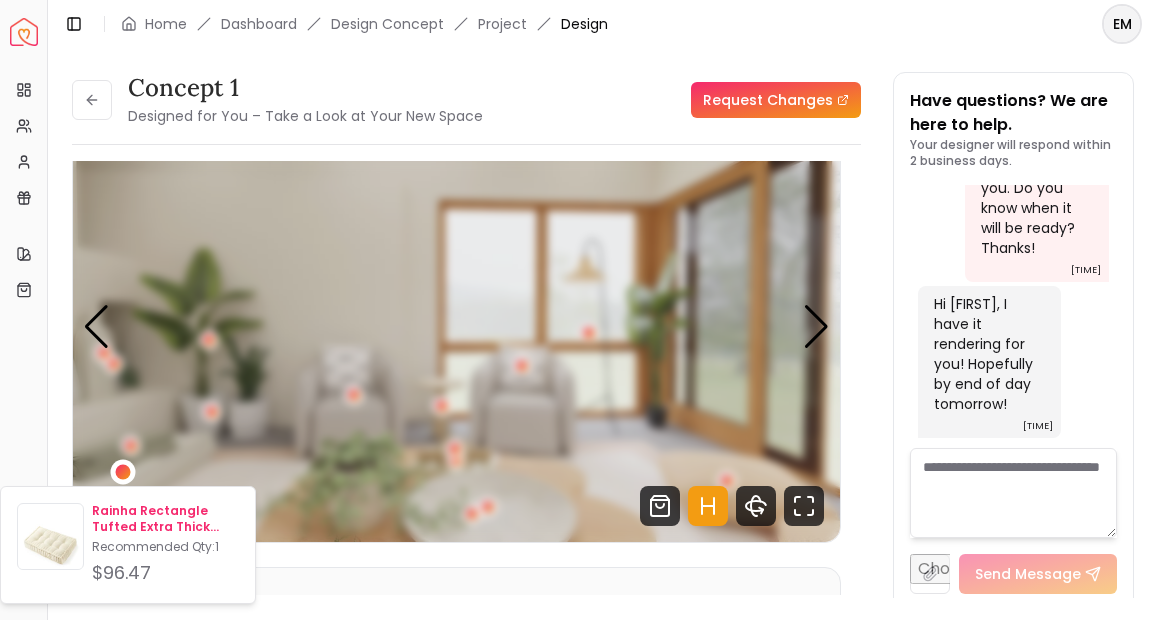 click on "Rainha Rectangle Tufted Extra Thick Oversized Floor Pillow" at bounding box center [165, 519] 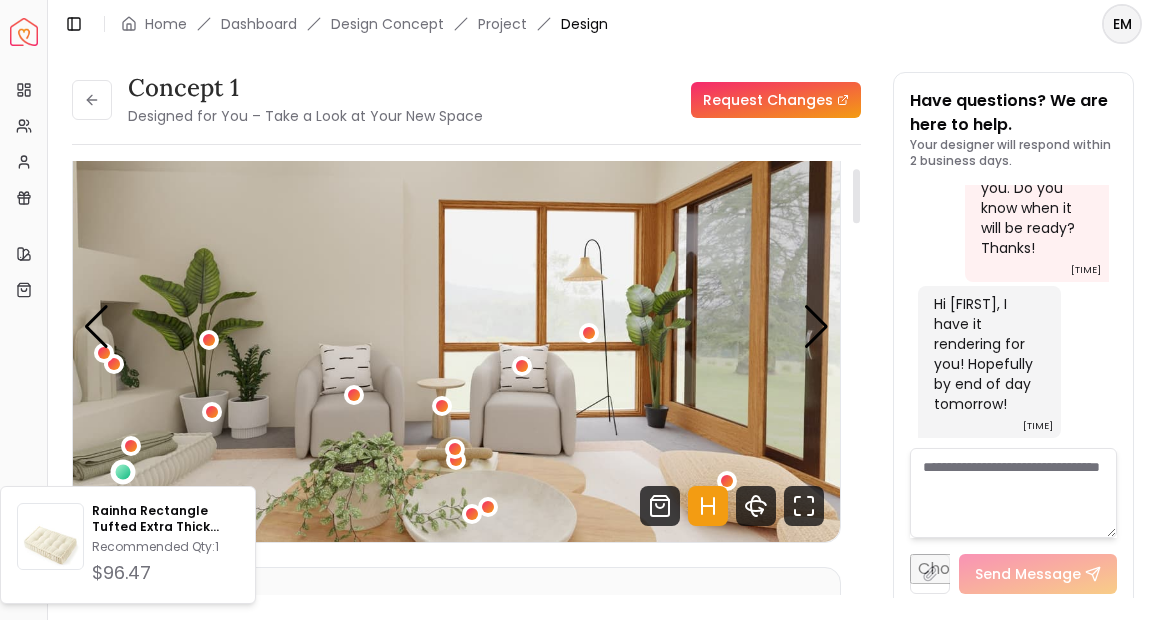 click on "concept 1 Designed for You – Take a Look at Your New Space Request Changes concept 1 Designed for You – Take a Look at Your New Space Request Changes Hotspots On Density Show All Pannellum Loading... Start [FIRST] [LAST] Please listen to the voice note from your designer, outlining the details of your design. Audio Note: Audio Note  1 0:00  /  1:10 Transcript:  Hi [FIRST], for your concept one you're going to see this stunning organic m... Read more Wall Paints Featured in Your Design Benjamin Moore French Macaroon Why Shop with Spacejoy? Shopping through Spacejoy isn’t just convenient — it’s smarter. Here’s why: One Cart, All Brands Our concierge places your orders across all retailers—no juggling multiple accounts. Track Everything, In One Place Monitor all your orders from different brands in your Spacejoy dashboard. Returns? Refunds? Relax. We manage returns and refunds with retailers so you don’t have to. Price Match Guarantee Deals Done Right Exclusive Discounts Out of Stock? We’ve Got You" at bounding box center (603, 323) 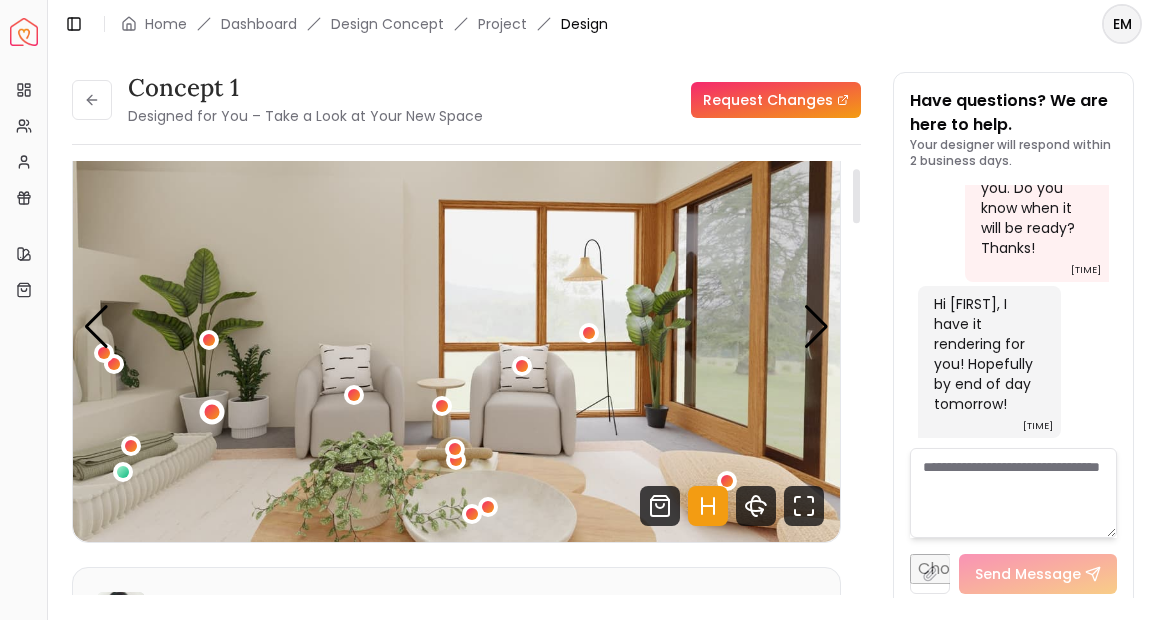click at bounding box center [211, 411] 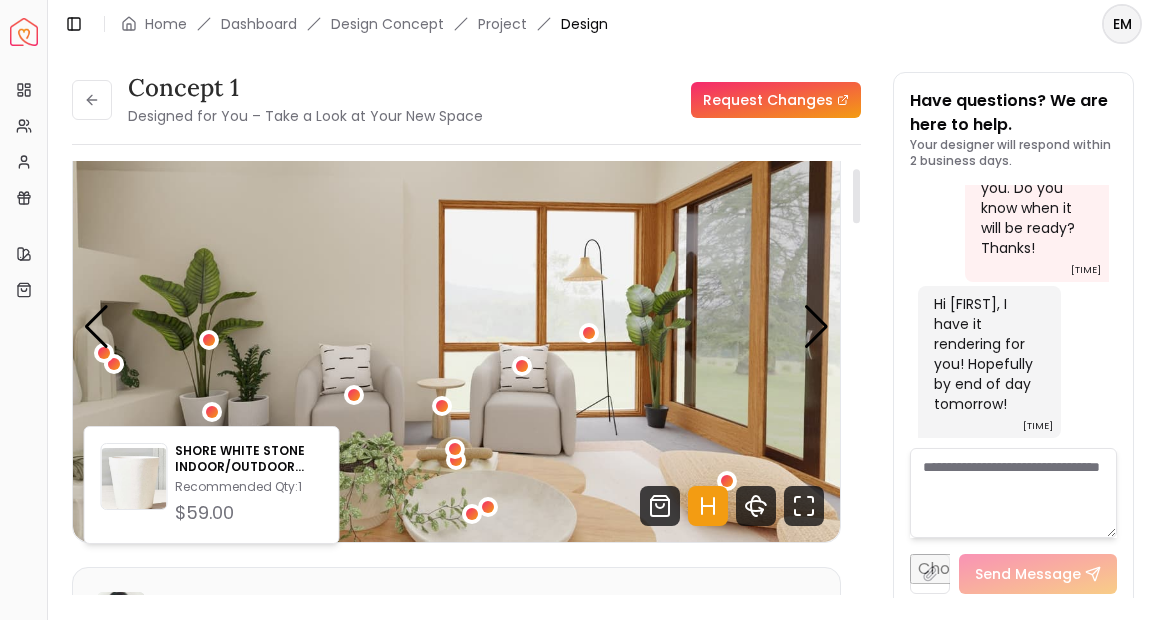 click at bounding box center (456, 326) 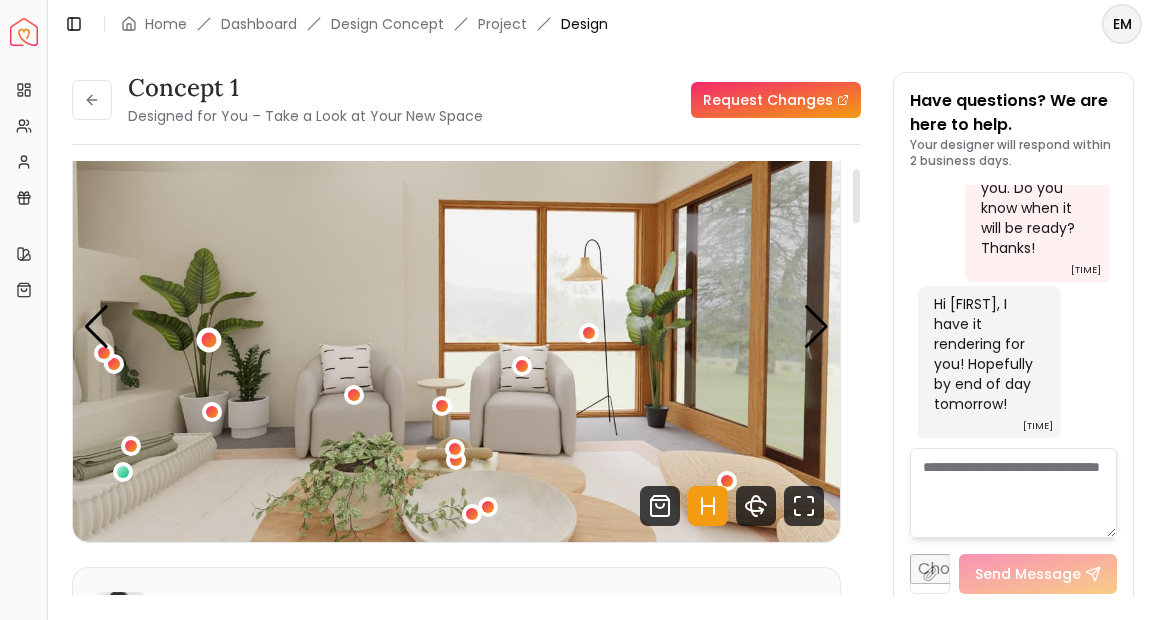click at bounding box center (209, 339) 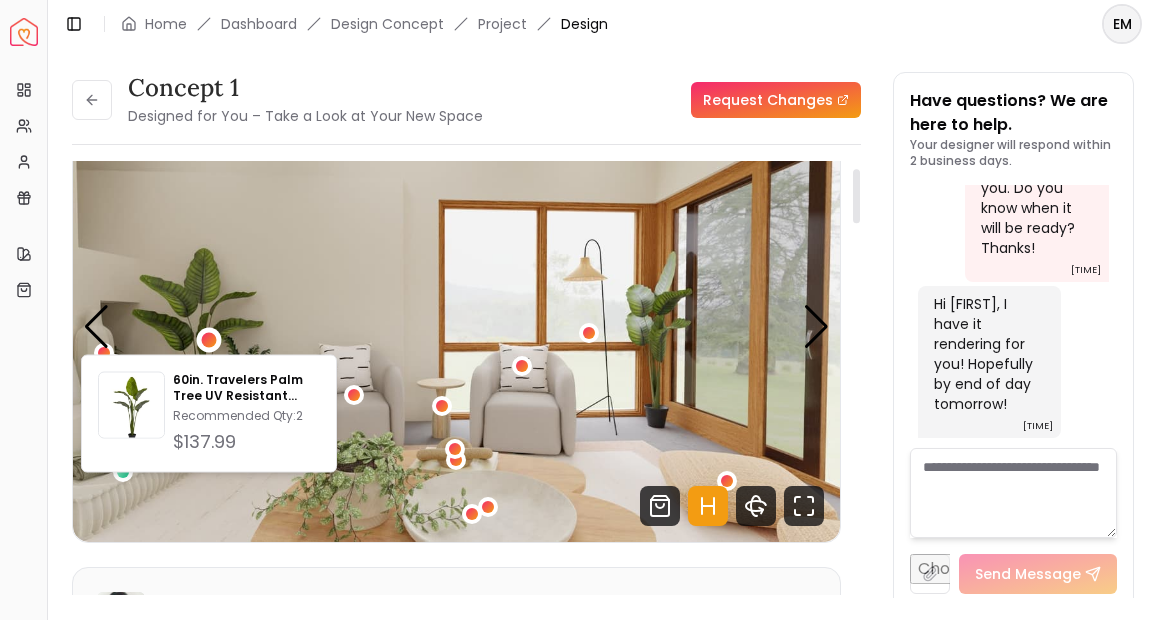 click at bounding box center (456, 326) 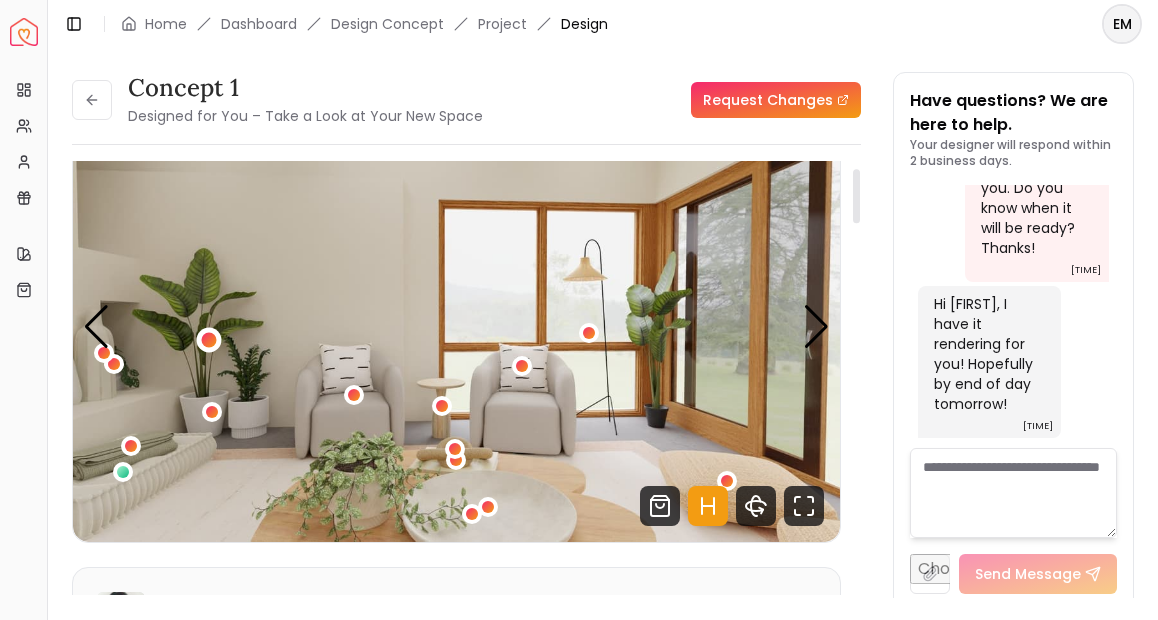click at bounding box center (209, 339) 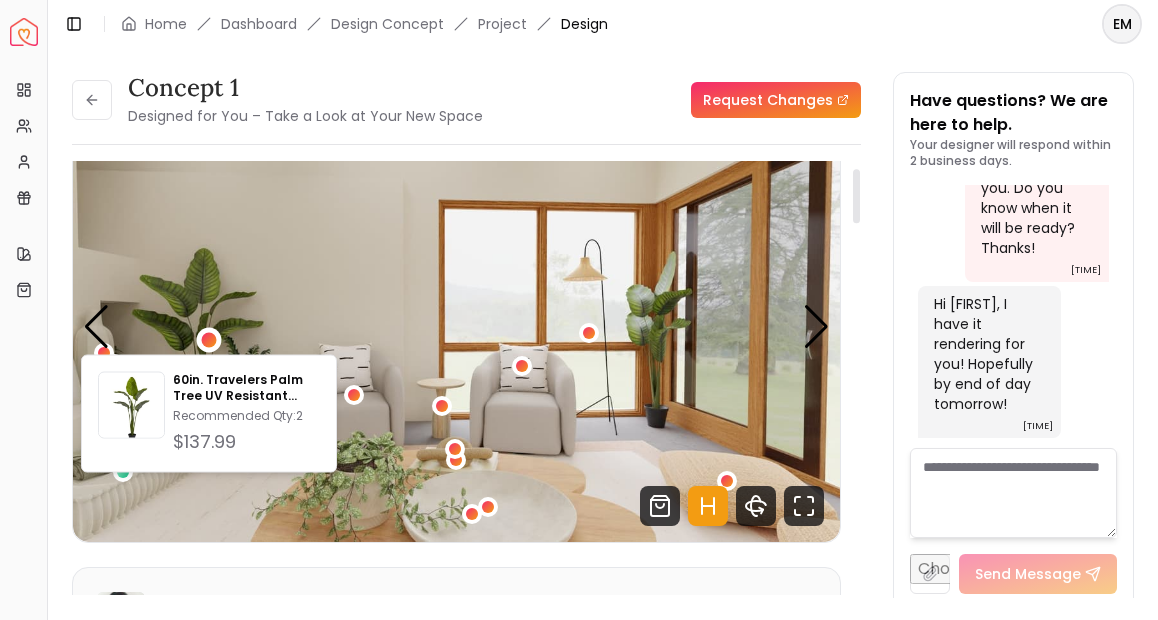 click at bounding box center (456, 326) 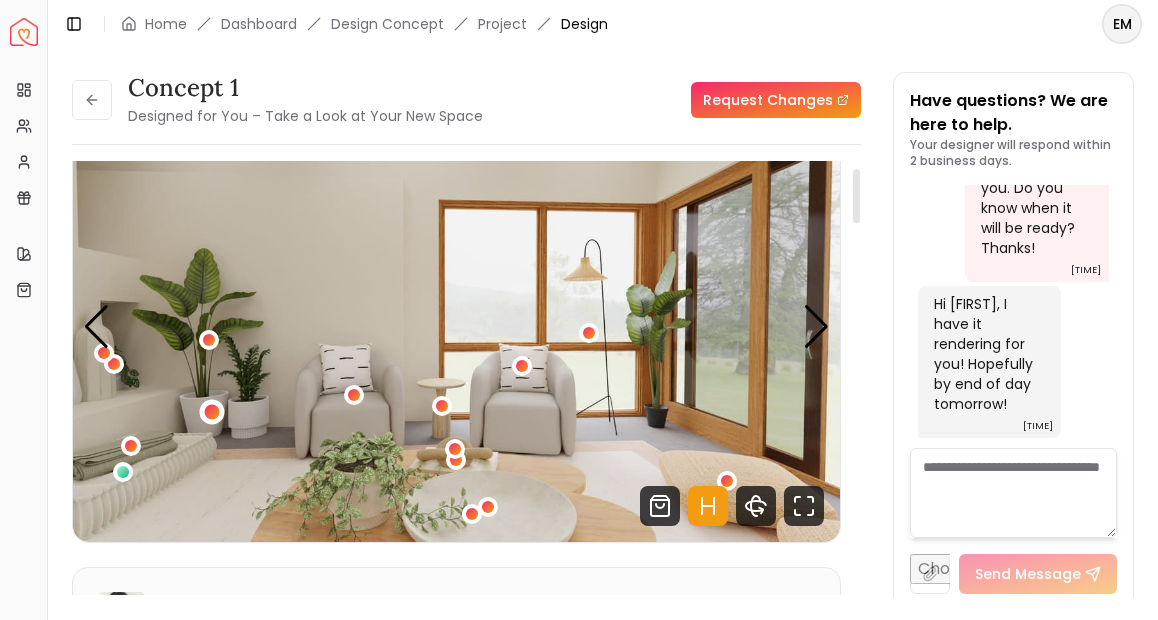 click at bounding box center (211, 411) 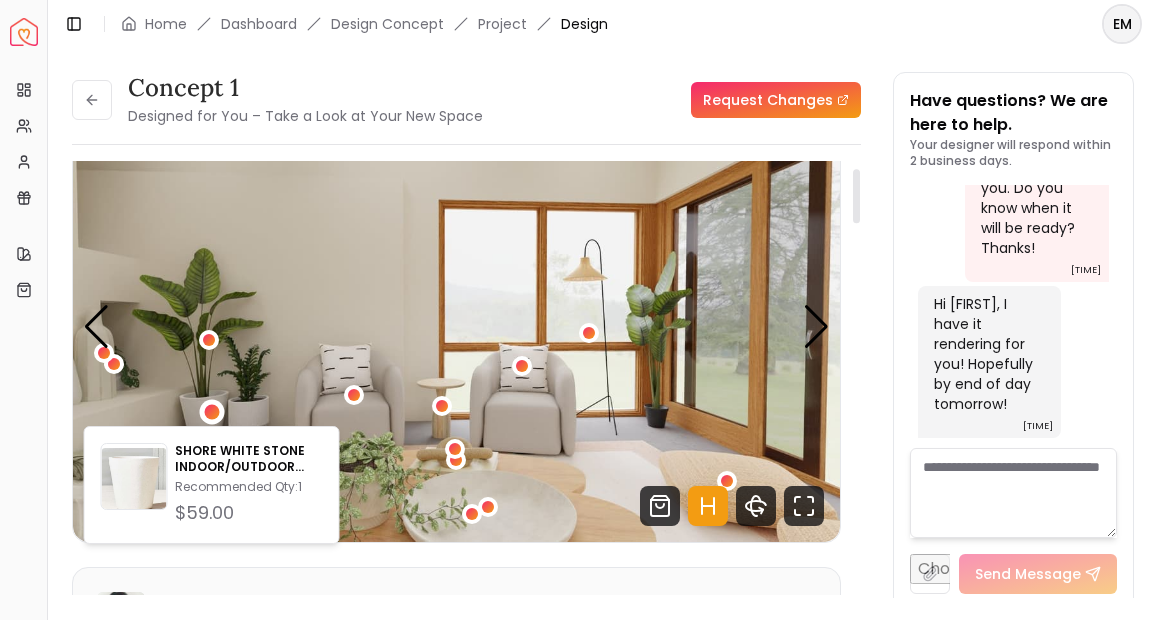 click at bounding box center (456, 326) 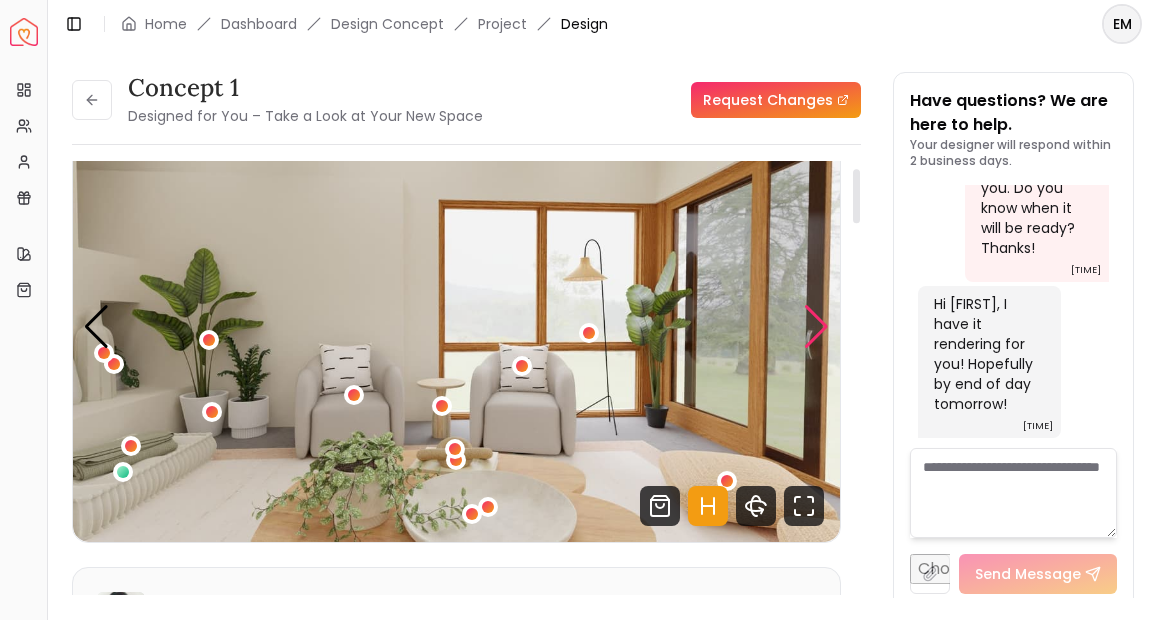 click at bounding box center [816, 327] 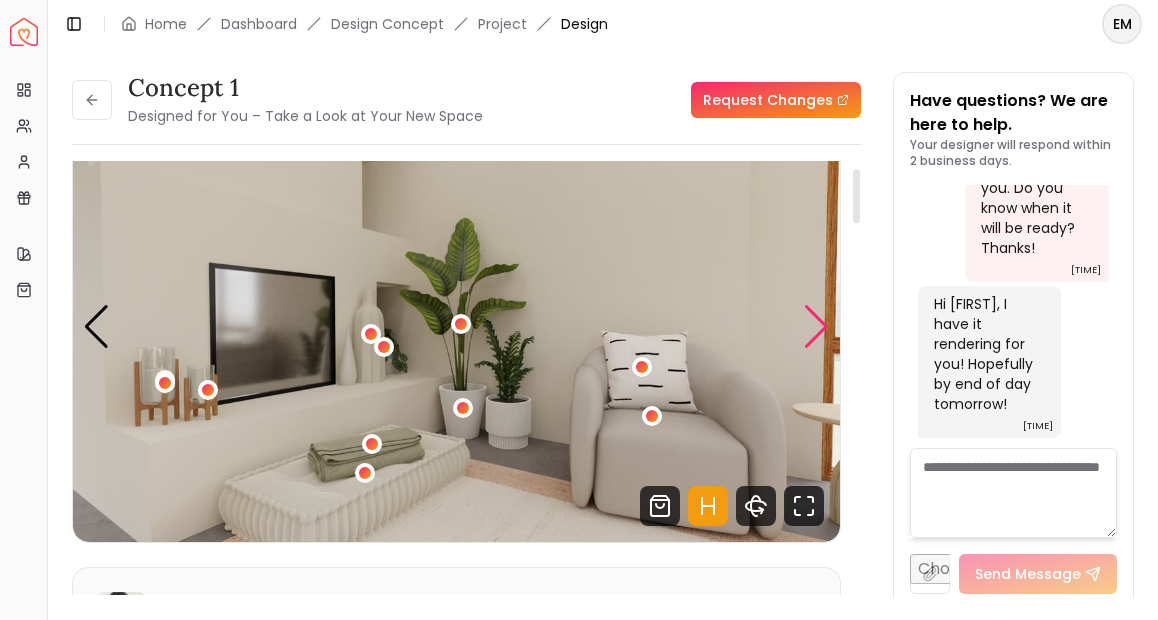 click at bounding box center [816, 327] 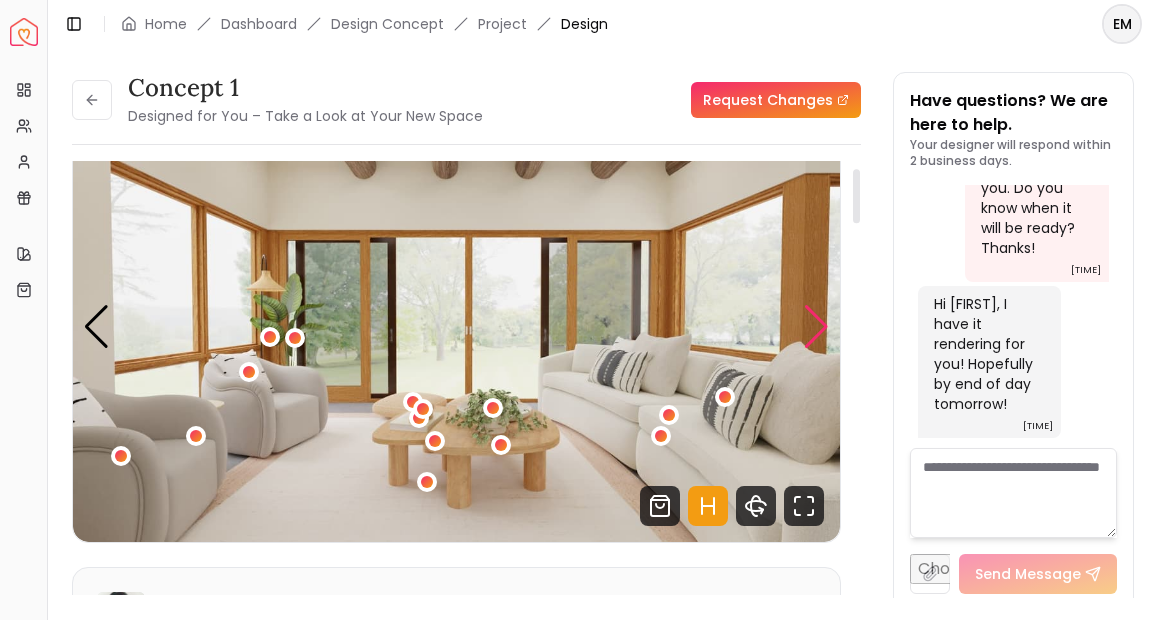 click at bounding box center [816, 327] 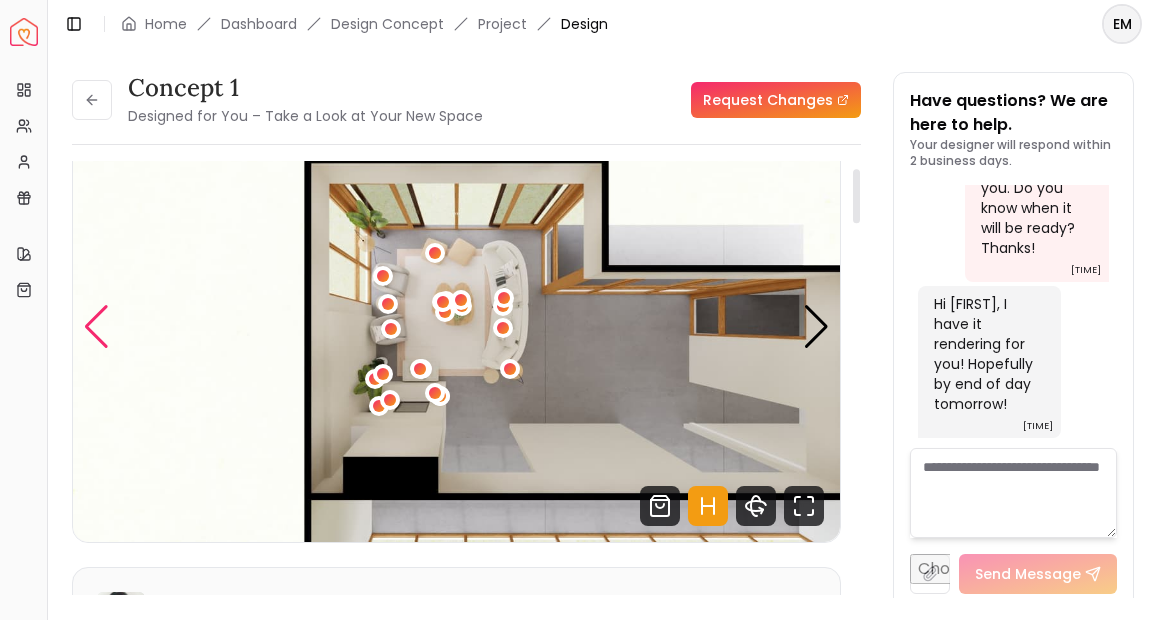 click at bounding box center (96, 327) 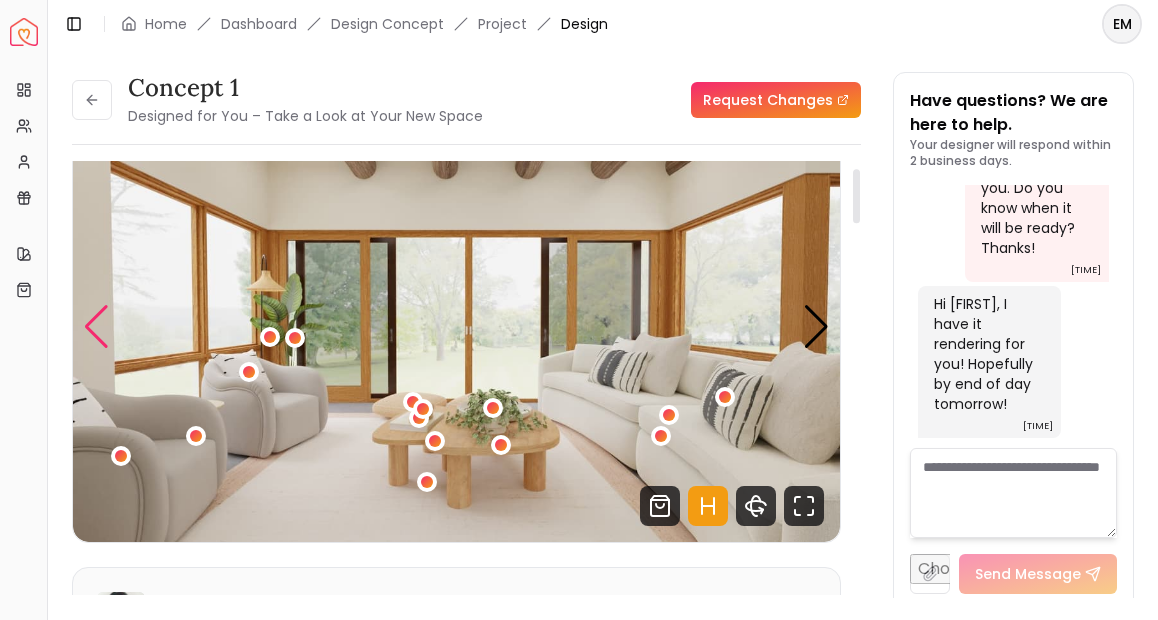 click at bounding box center [96, 327] 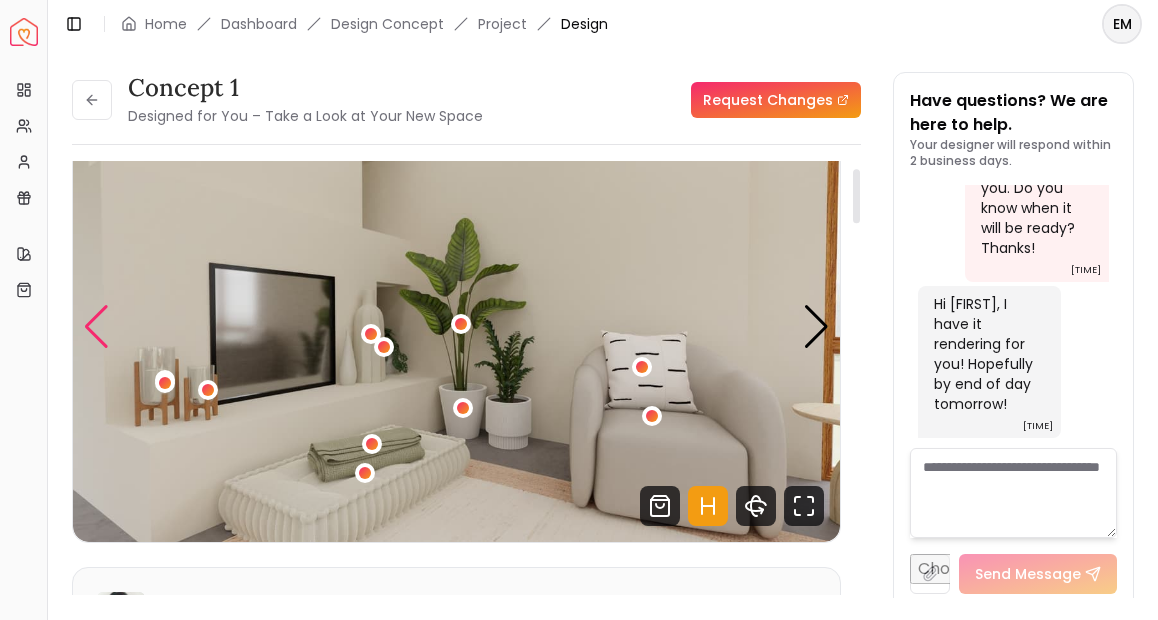 click at bounding box center (96, 327) 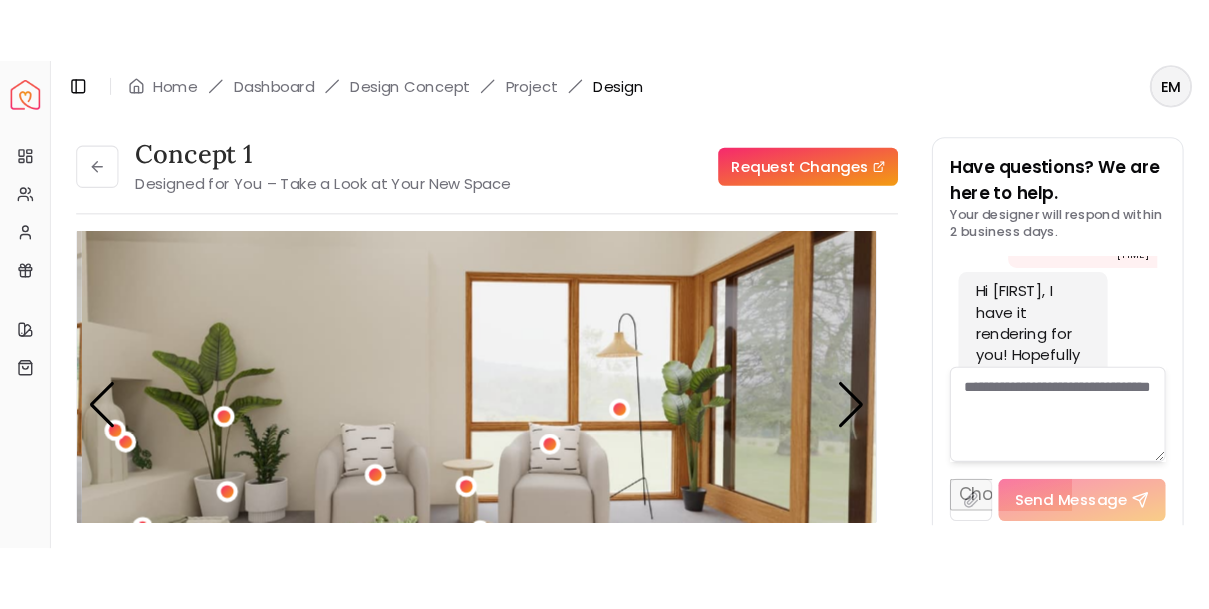 scroll, scrollTop: 2859, scrollLeft: 0, axis: vertical 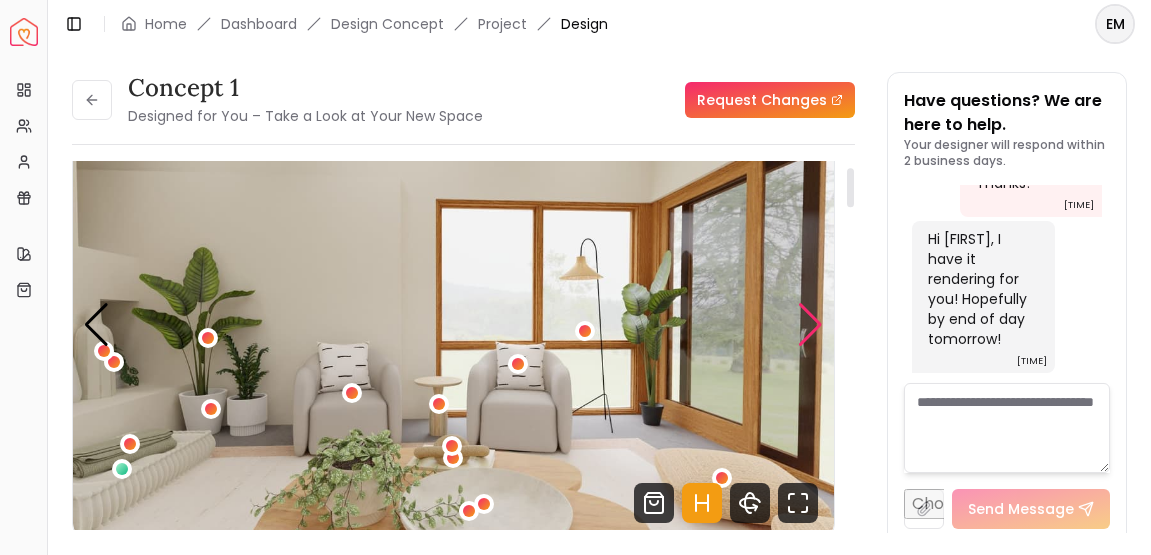 click at bounding box center (810, 325) 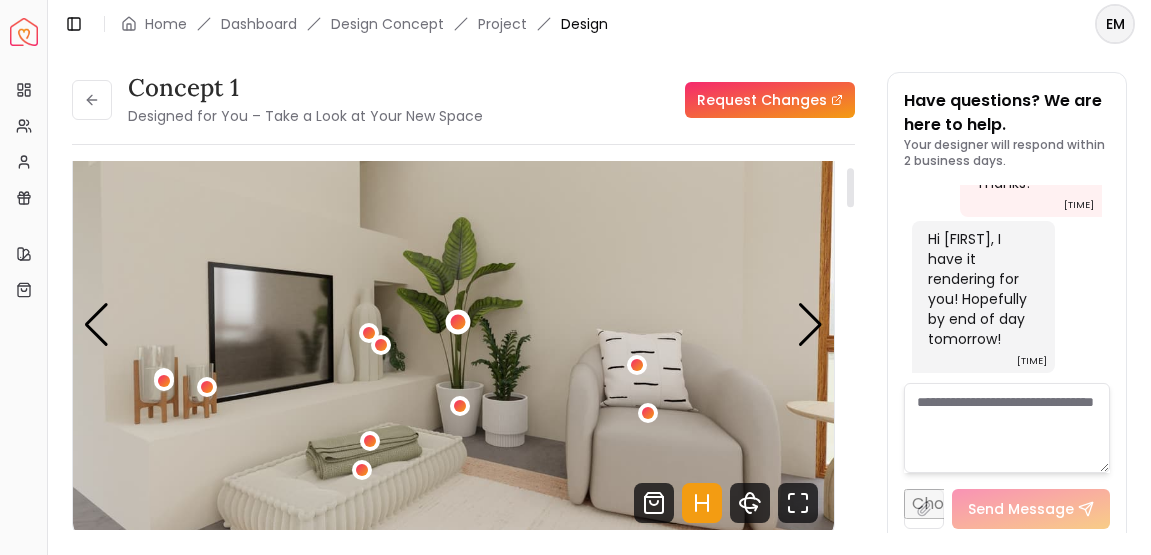 click at bounding box center (458, 322) 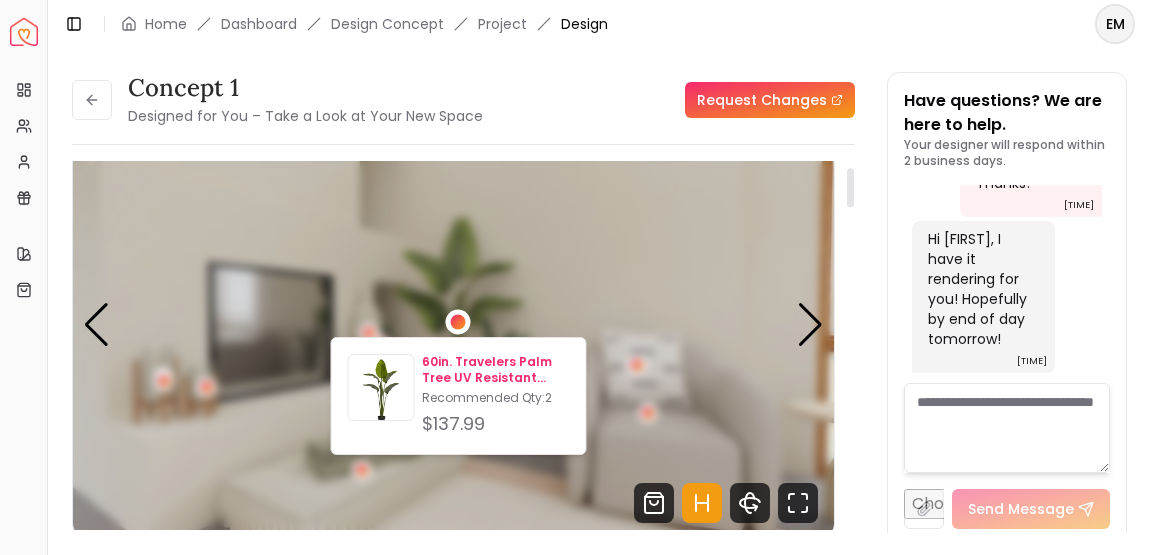 click on "60in. Travelers Palm Tree UV Resistant (Indoor/Outdoor) Bay Isle Home™" at bounding box center (495, 370) 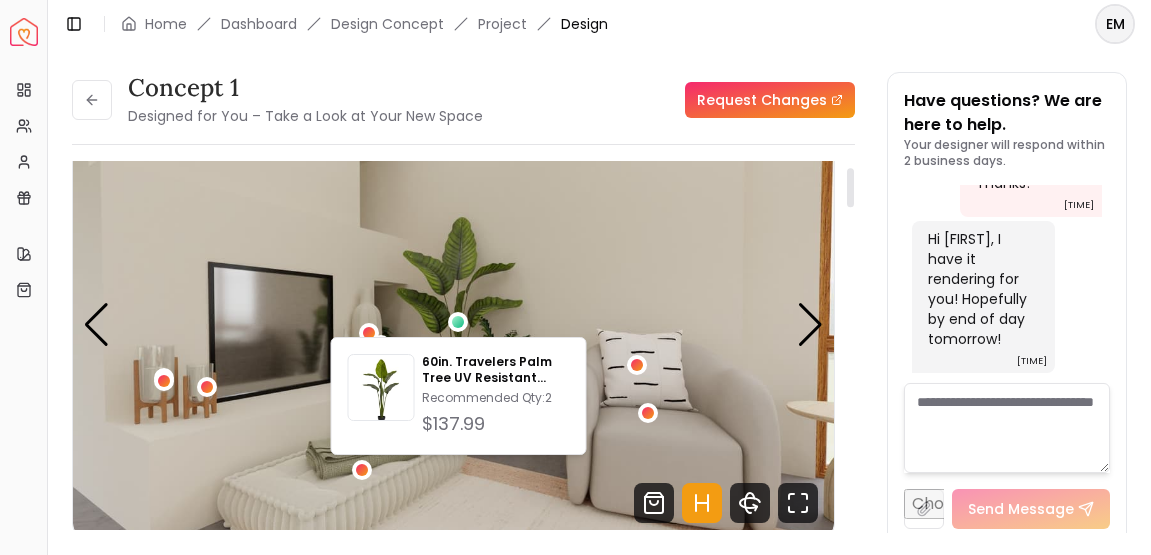 click at bounding box center [453, 325] 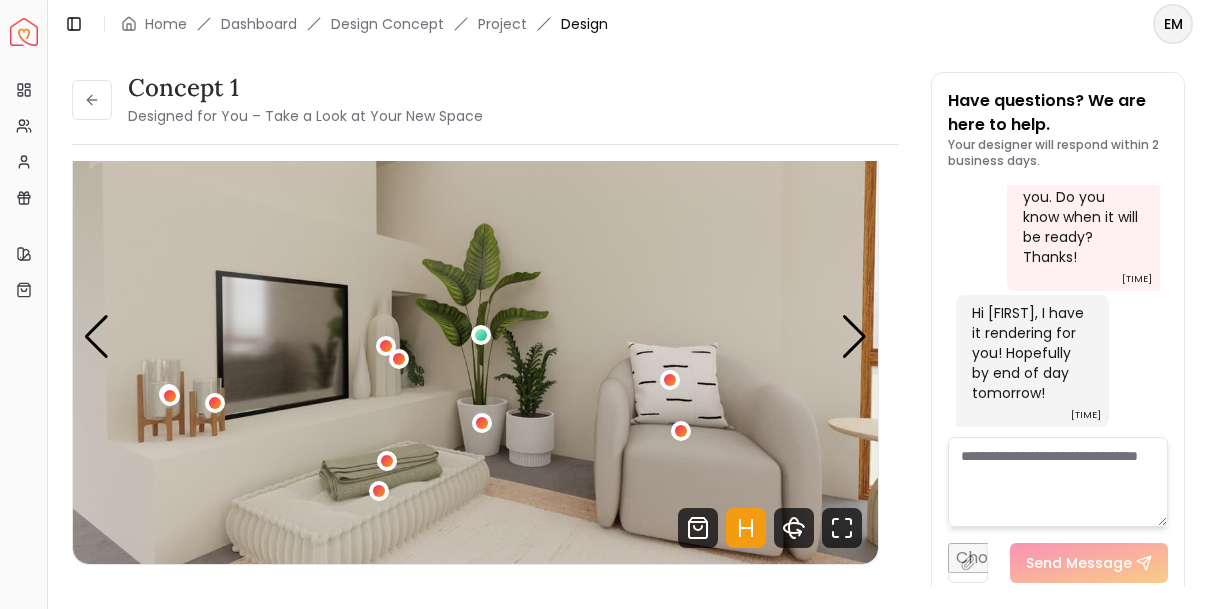 scroll, scrollTop: 2584, scrollLeft: 0, axis: vertical 